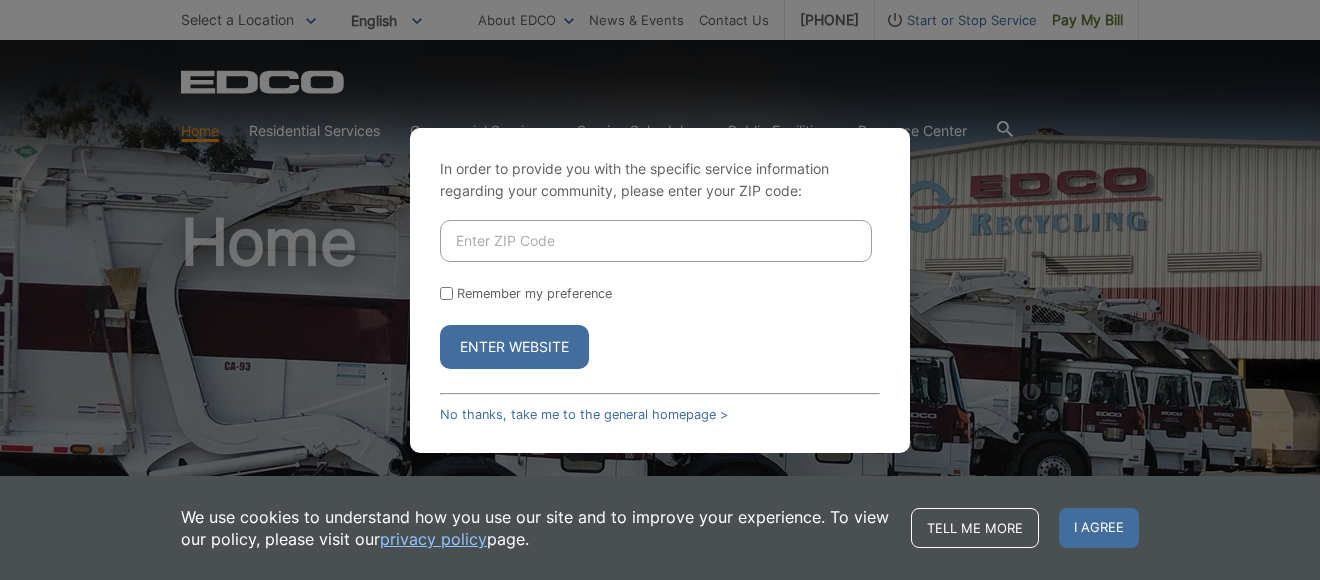 scroll, scrollTop: 0, scrollLeft: 0, axis: both 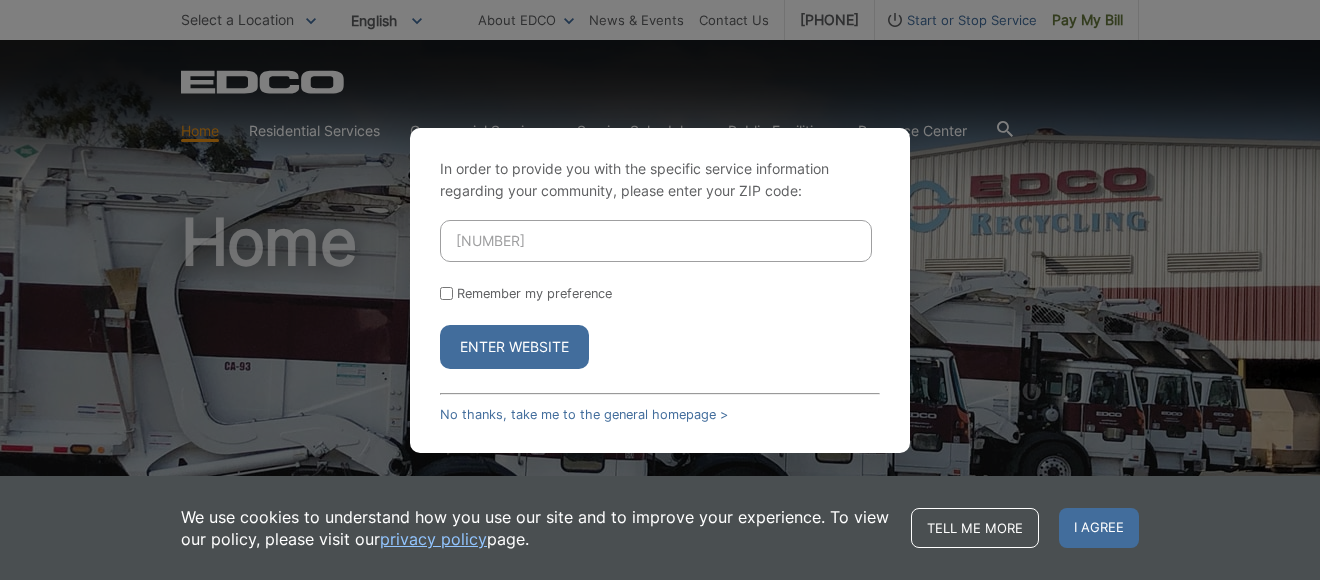 type on "91945" 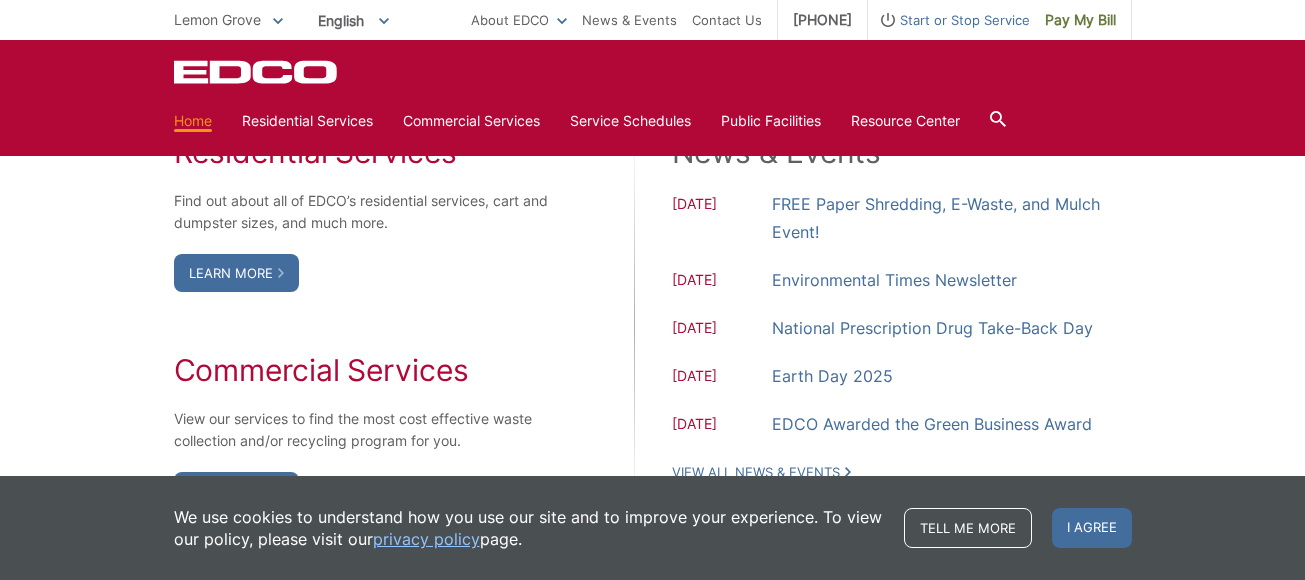 scroll, scrollTop: 1100, scrollLeft: 0, axis: vertical 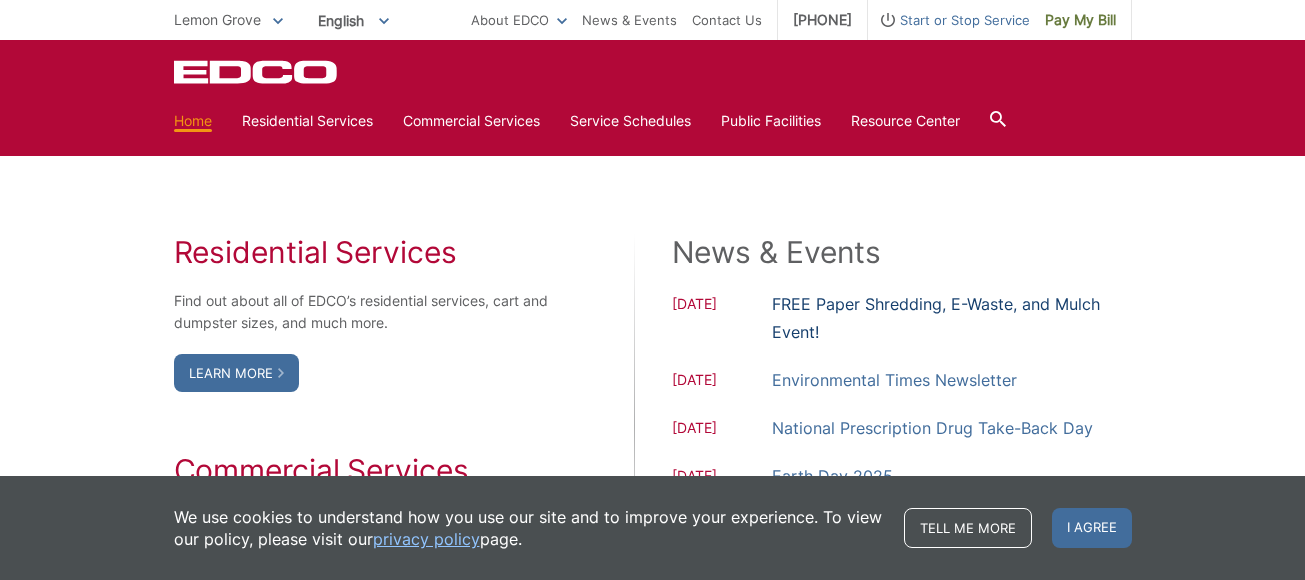 click on "FREE Paper Shredding, E-Waste, and Mulch Event!" at bounding box center [952, 318] 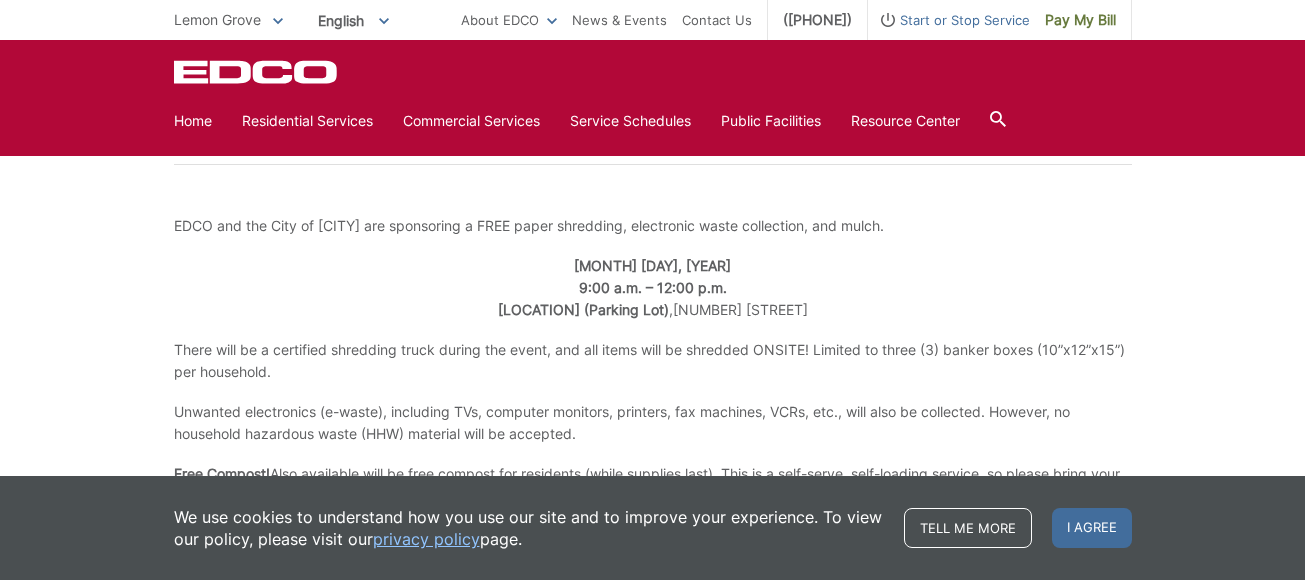 scroll, scrollTop: 339, scrollLeft: 0, axis: vertical 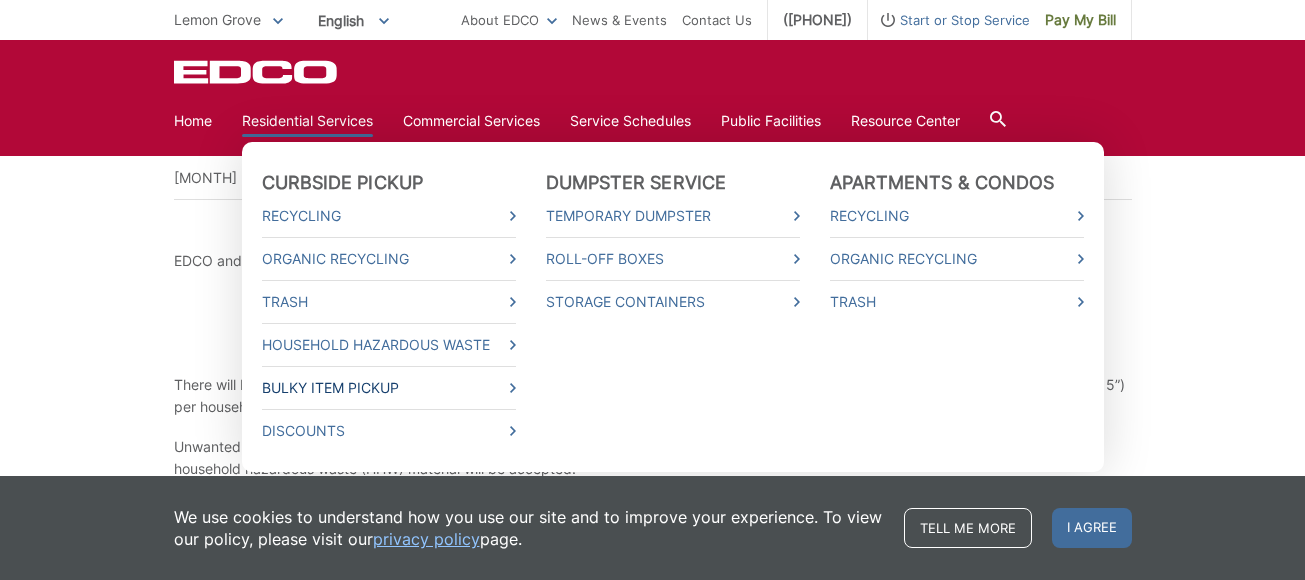 click on "Bulky Item Pickup" at bounding box center (389, 388) 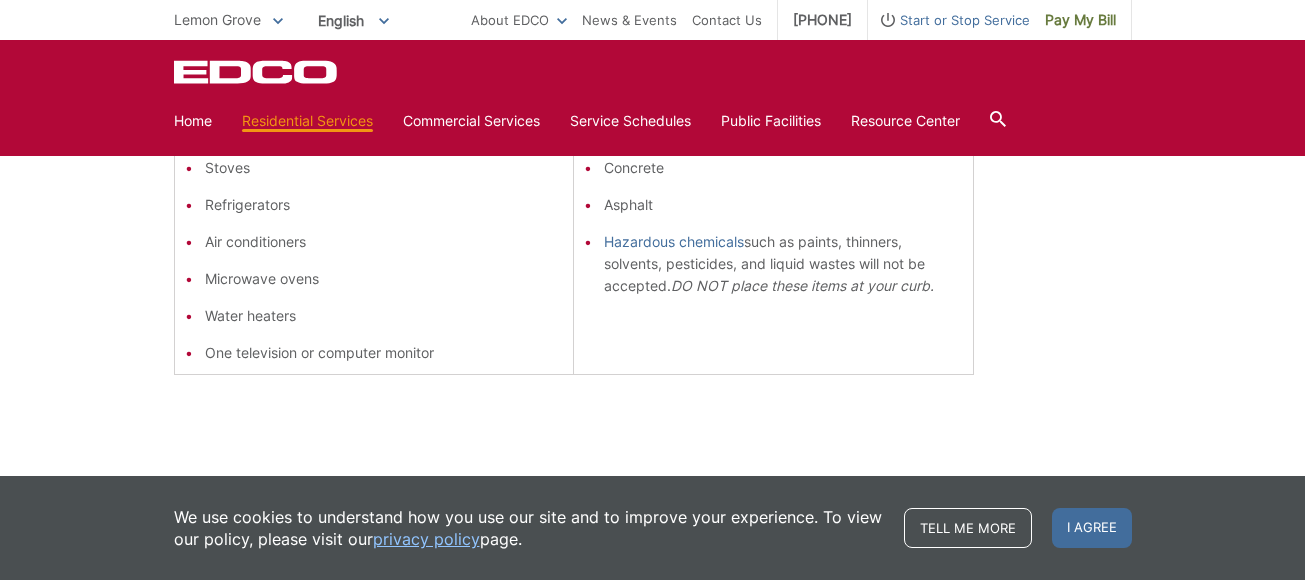 scroll, scrollTop: 492, scrollLeft: 0, axis: vertical 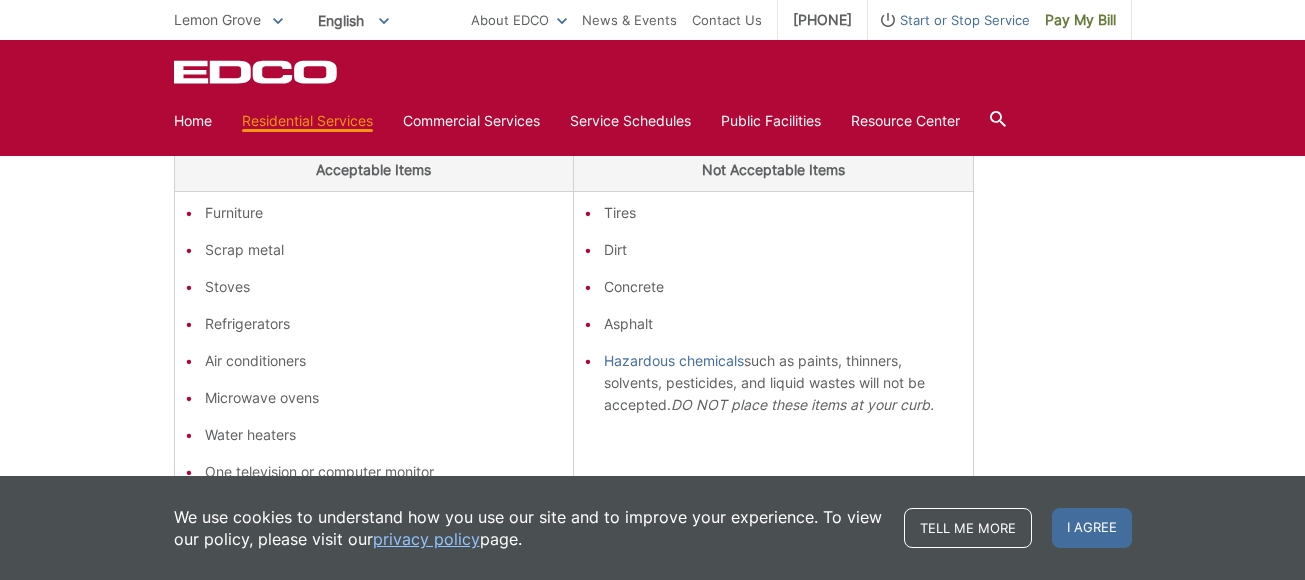 click on "Furniture" at bounding box center (384, 213) 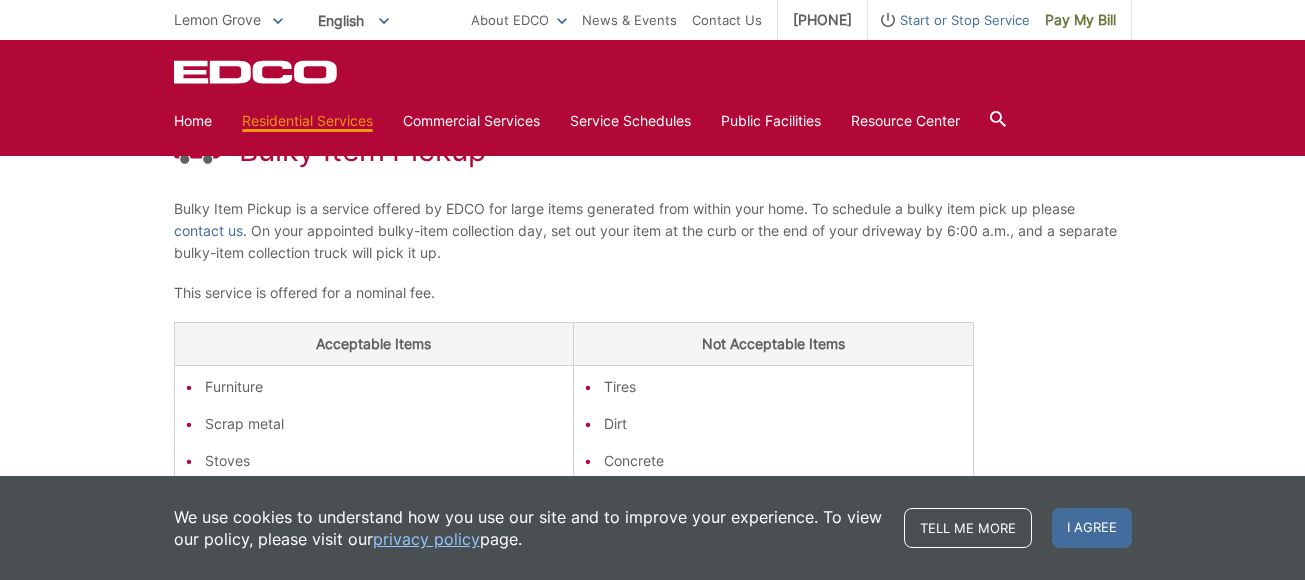 scroll, scrollTop: 292, scrollLeft: 0, axis: vertical 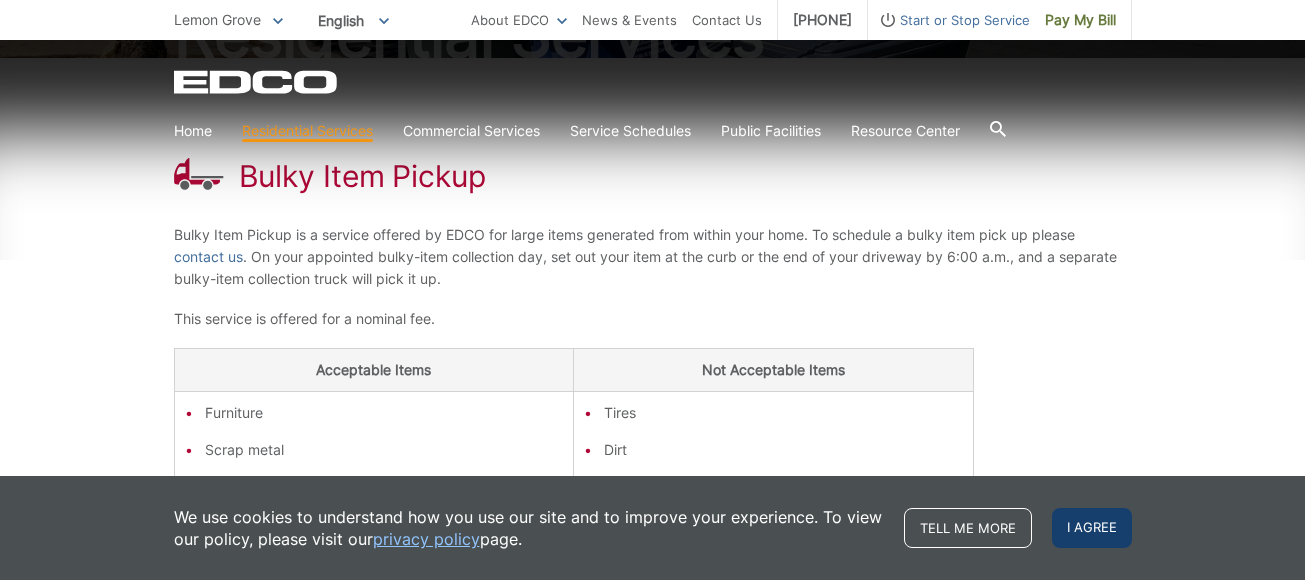 click on "I agree" at bounding box center (1092, 528) 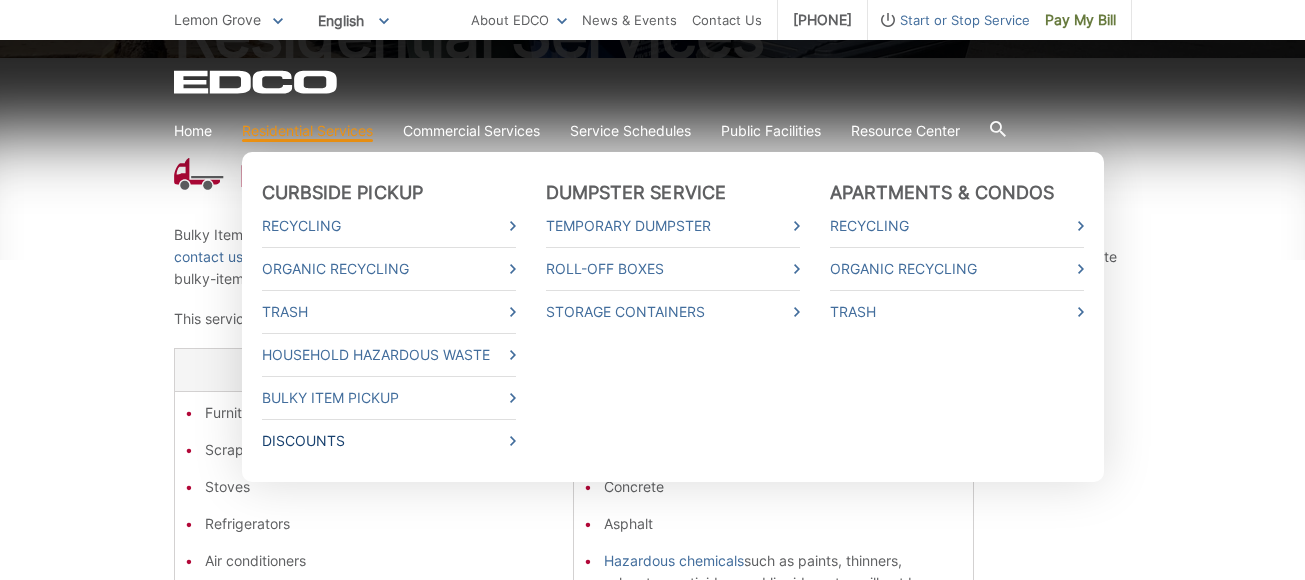 click on "Discounts" at bounding box center (389, 441) 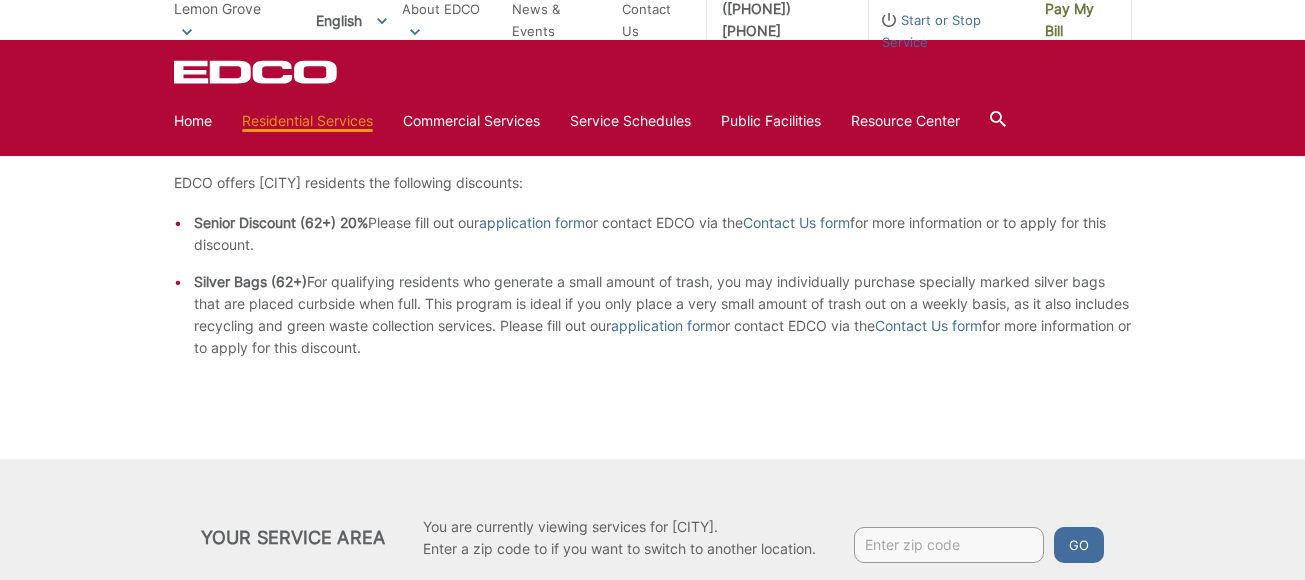 scroll, scrollTop: 300, scrollLeft: 0, axis: vertical 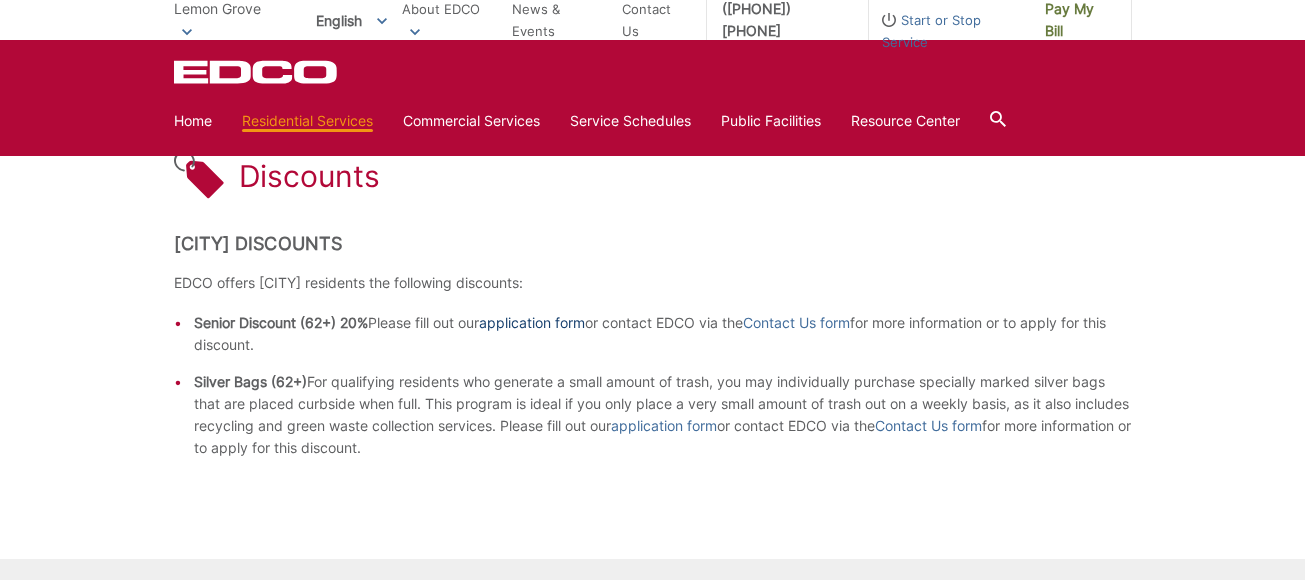 click on "application form" at bounding box center [532, 323] 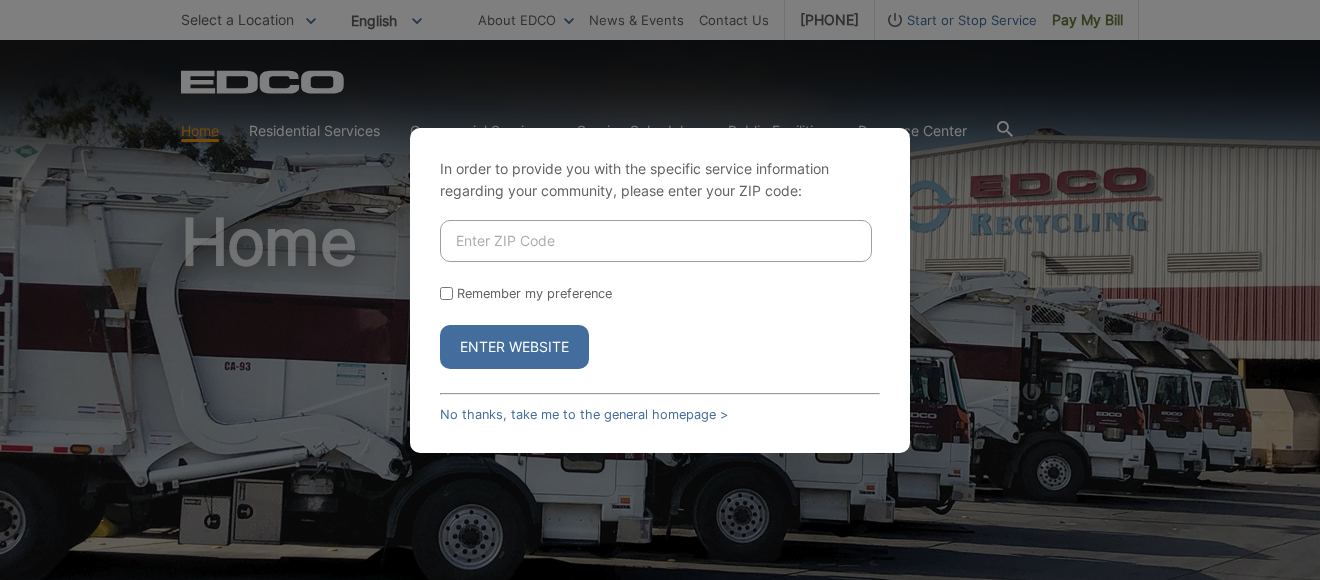 scroll, scrollTop: 0, scrollLeft: 0, axis: both 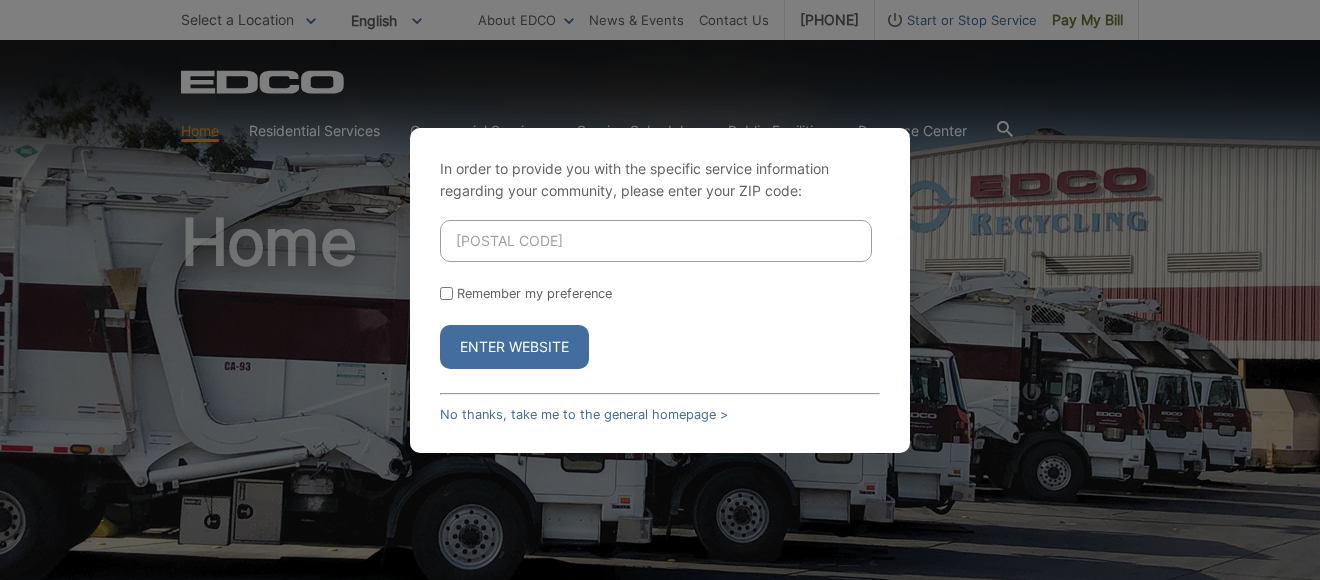 type on "91945" 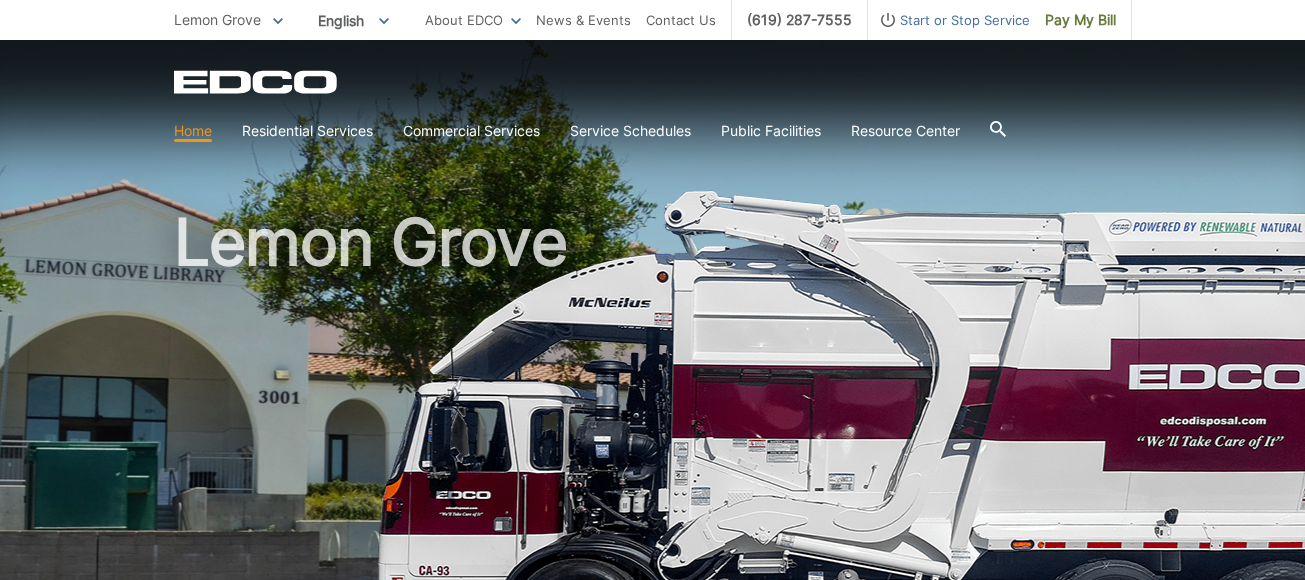 scroll, scrollTop: 0, scrollLeft: 0, axis: both 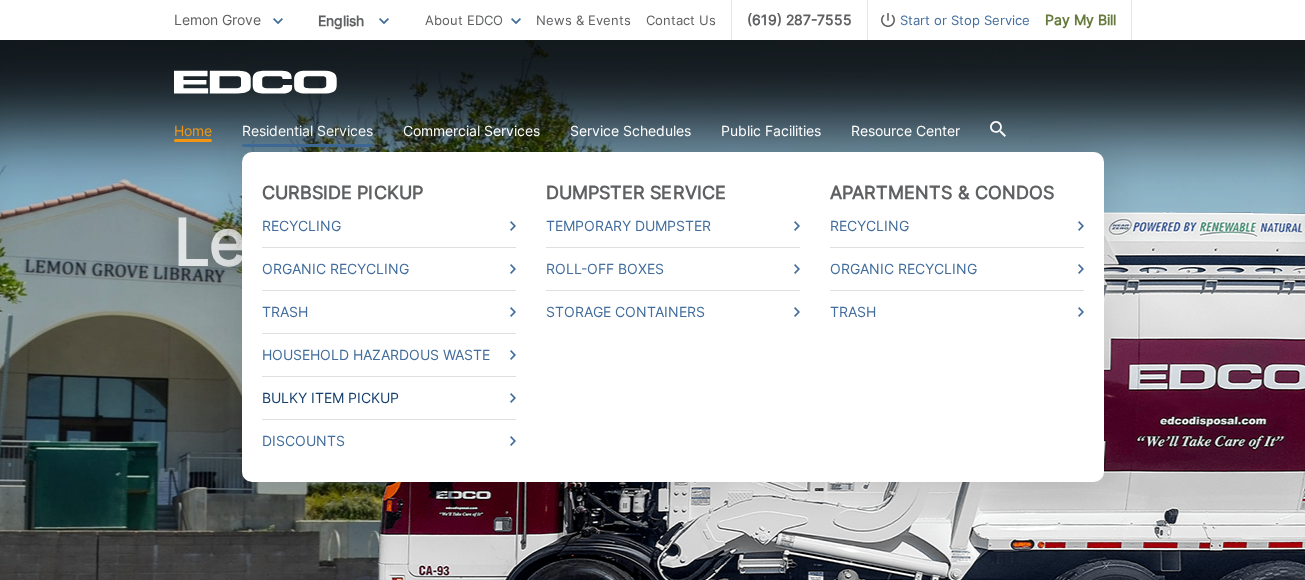 click on "Bulky Item Pickup" at bounding box center [389, 398] 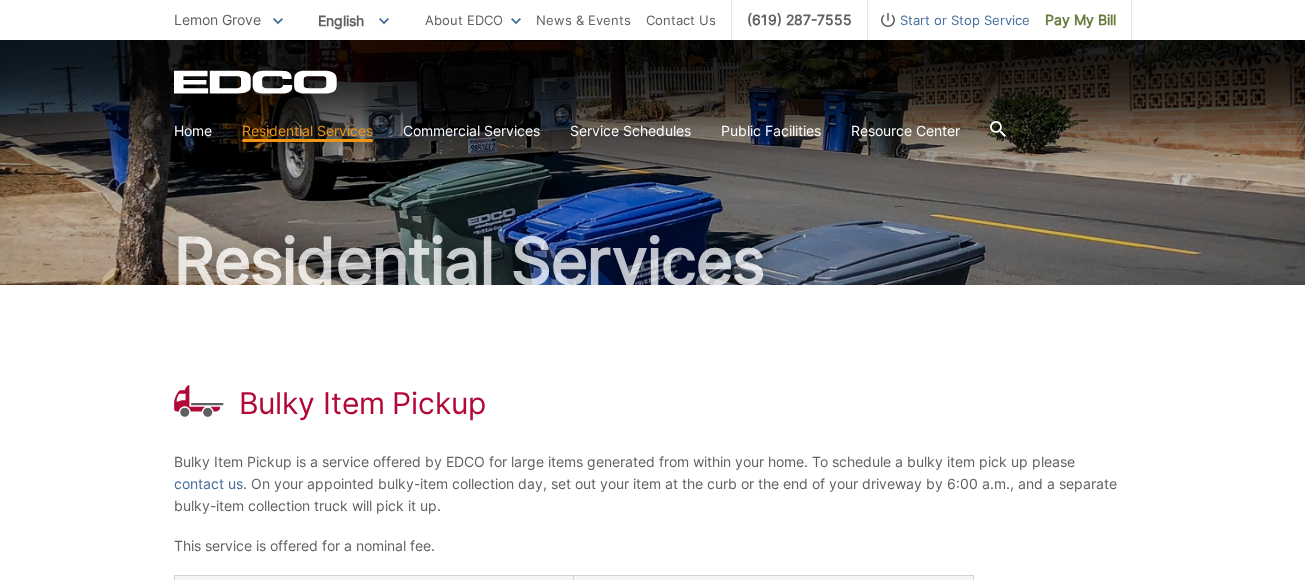 scroll, scrollTop: 100, scrollLeft: 0, axis: vertical 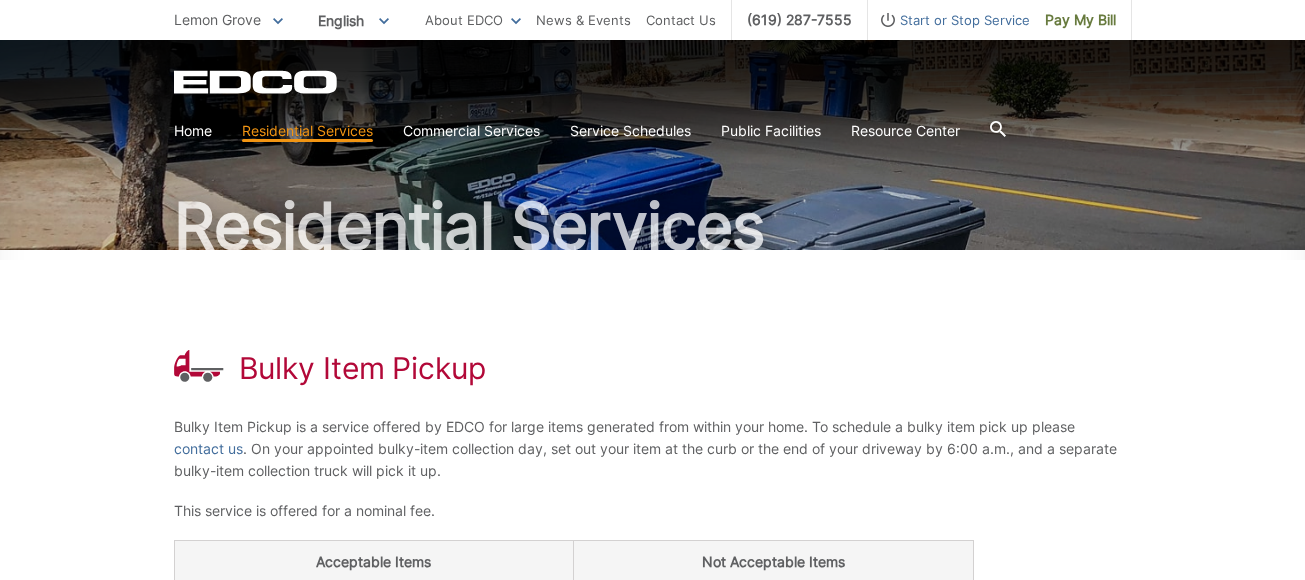 click 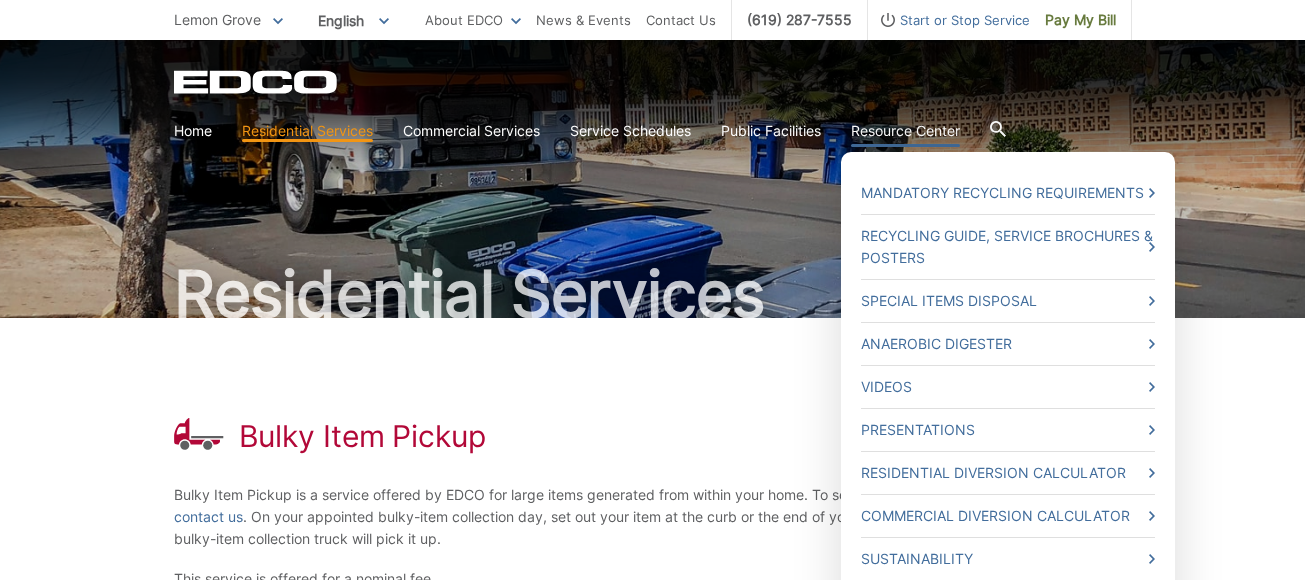 scroll, scrollTop: 0, scrollLeft: 0, axis: both 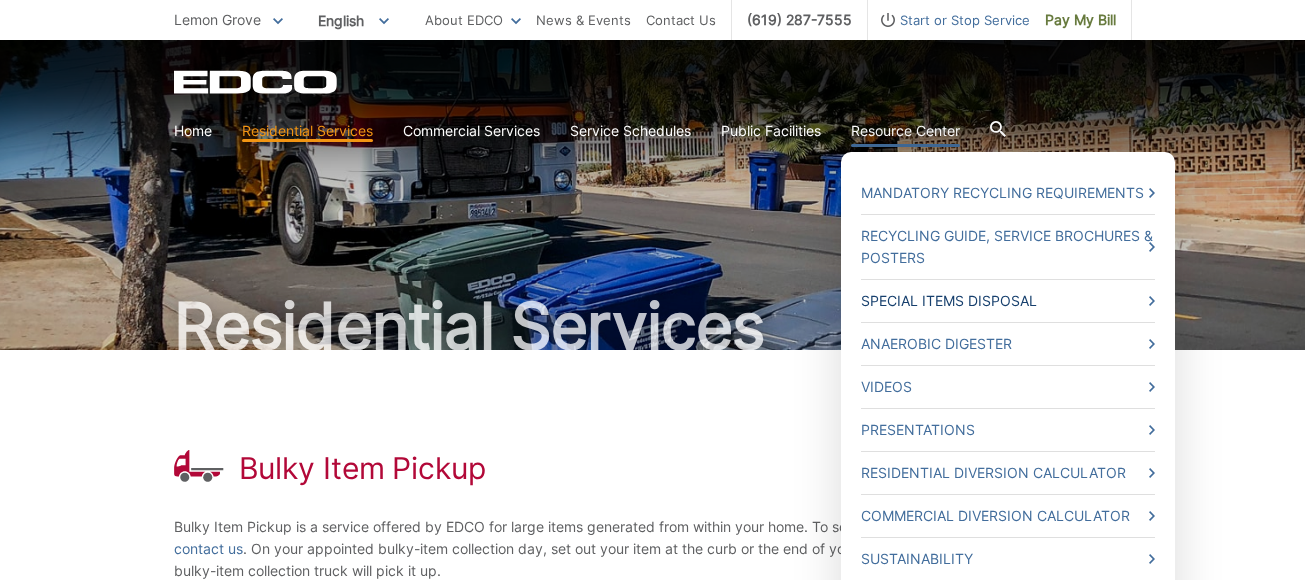 click 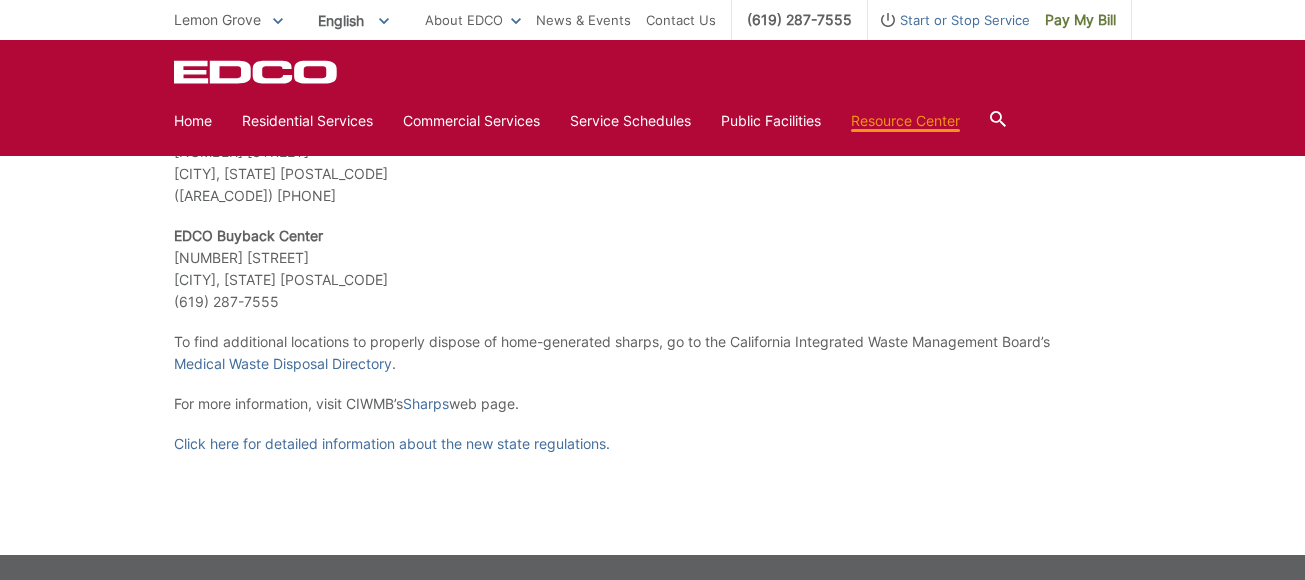 scroll, scrollTop: 3964, scrollLeft: 0, axis: vertical 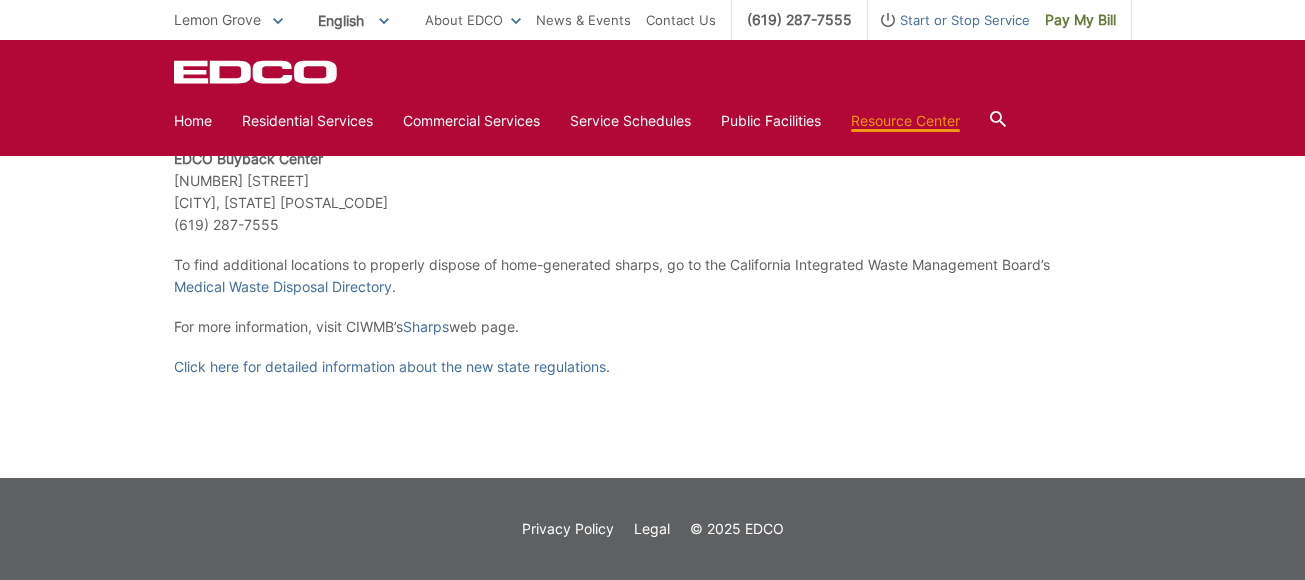 click 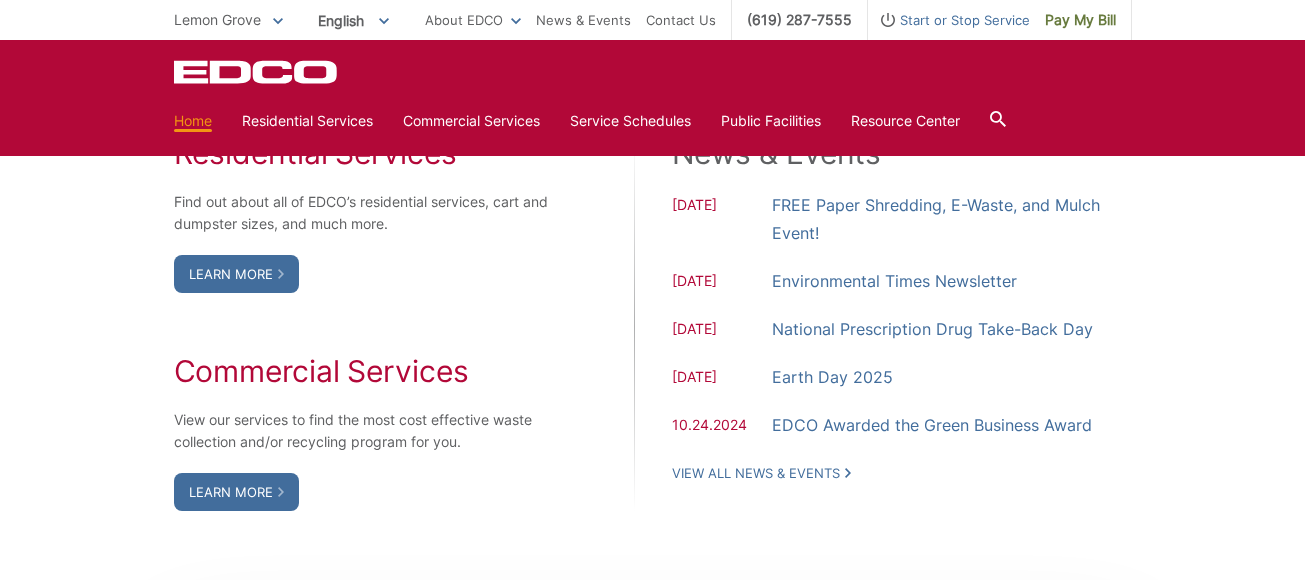 scroll, scrollTop: 1200, scrollLeft: 0, axis: vertical 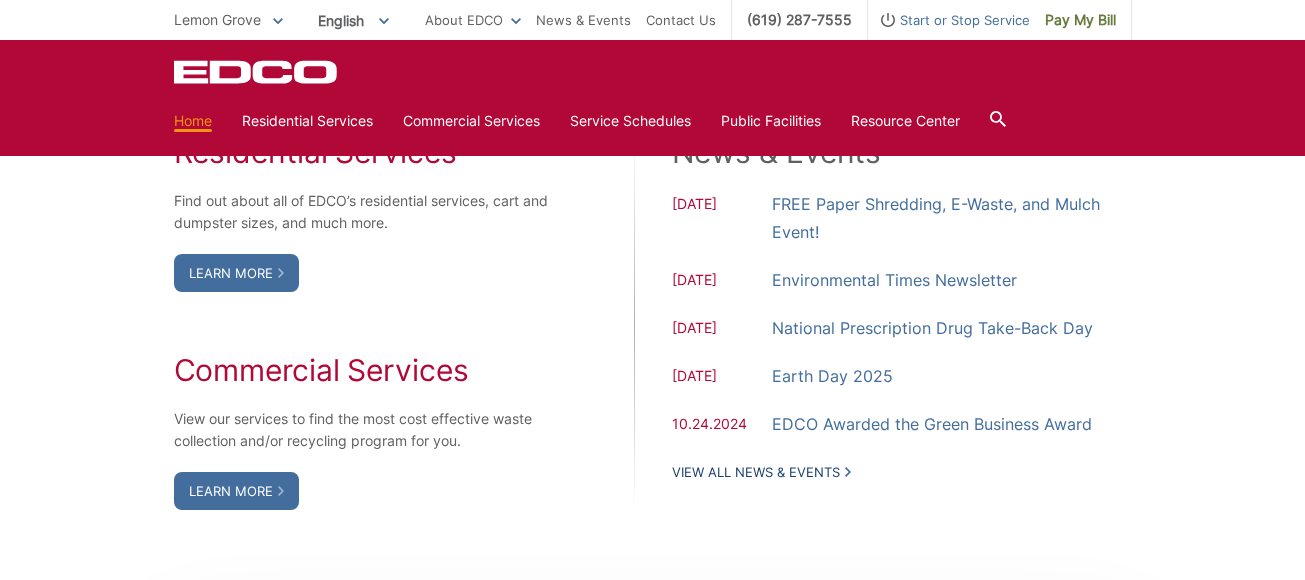 click on "View All News & Events" at bounding box center (761, 472) 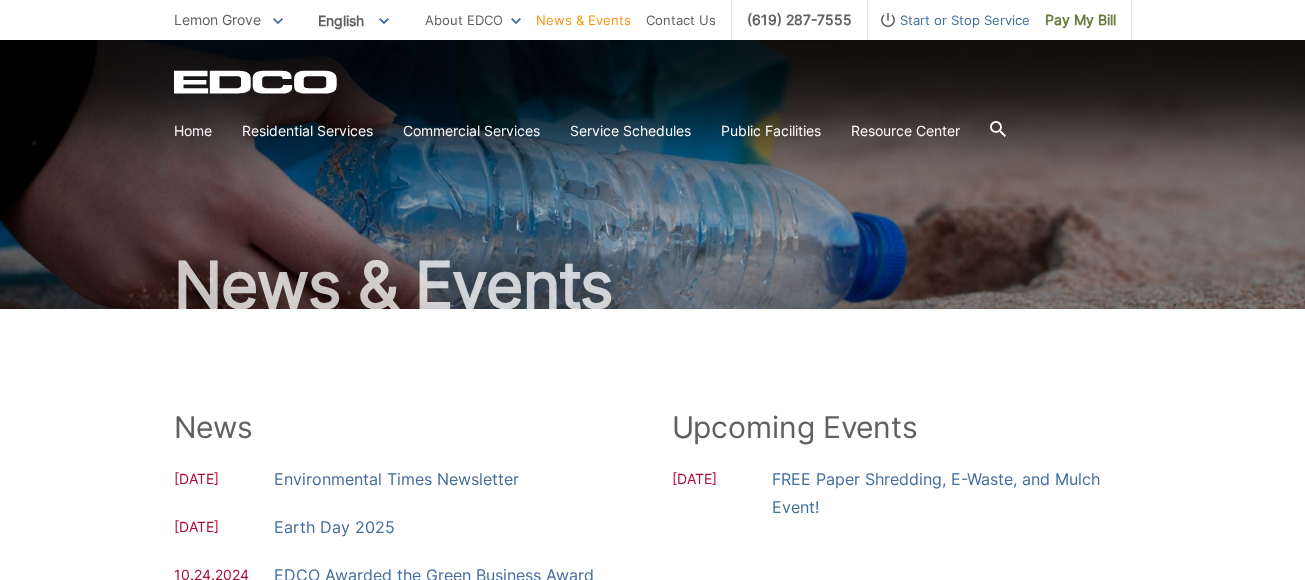 scroll, scrollTop: 0, scrollLeft: 0, axis: both 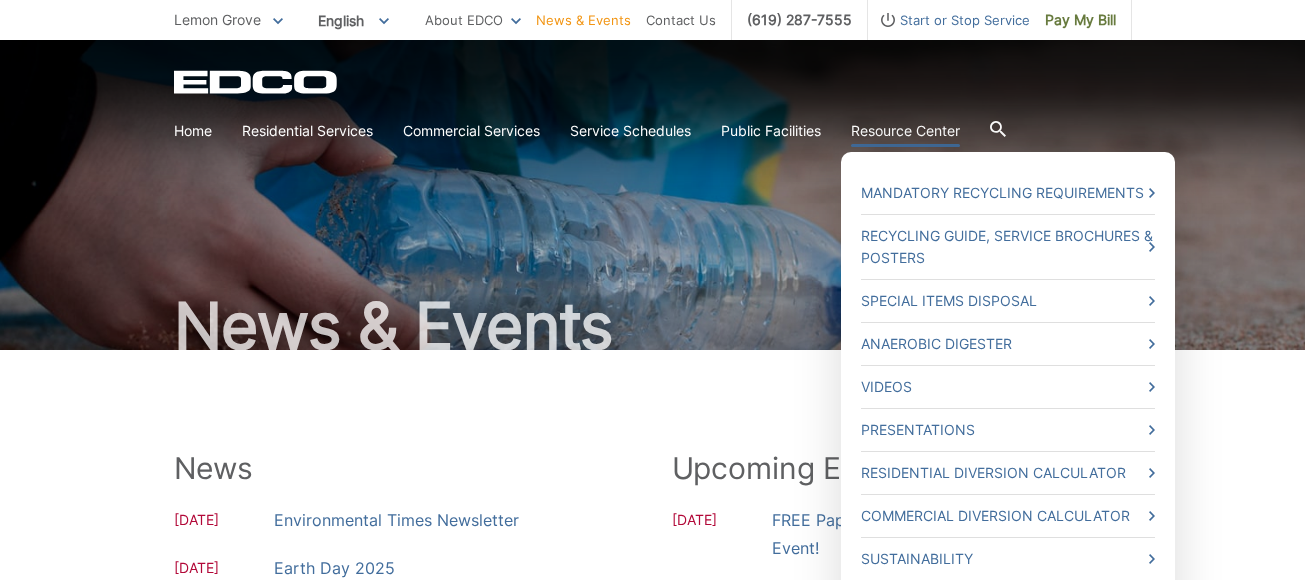 click on "Resource Center" at bounding box center (905, 131) 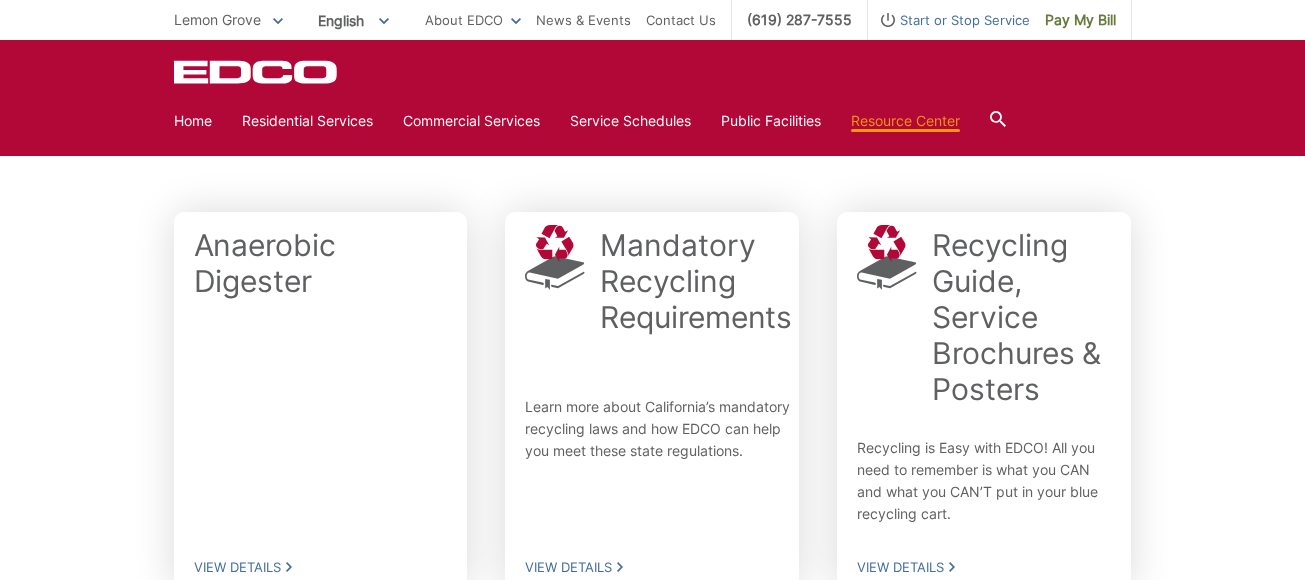 scroll, scrollTop: 0, scrollLeft: 0, axis: both 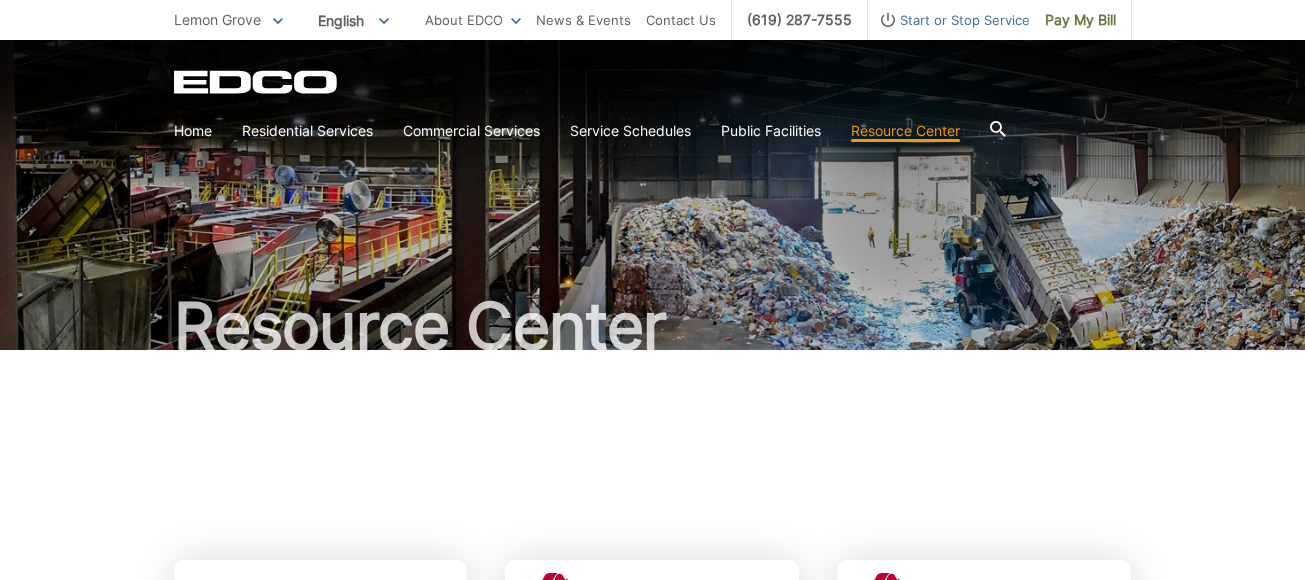 click on "EDCO Logo
Home
Residential Services
Curbside Pickup
Recycling
Organic Recycling
Trash
Household Hazardous Waste
Bulky Item Pickup
Discounts
Dumpster Service
Temporary Dumpster
Roll-Off Boxes
Storage Containers
Apartments & Condos
Recycling
Organic Recycling
Trash
Commercial Services
Commercial Services
Recycling
Organic Recycling
Trash" at bounding box center (652, 95) 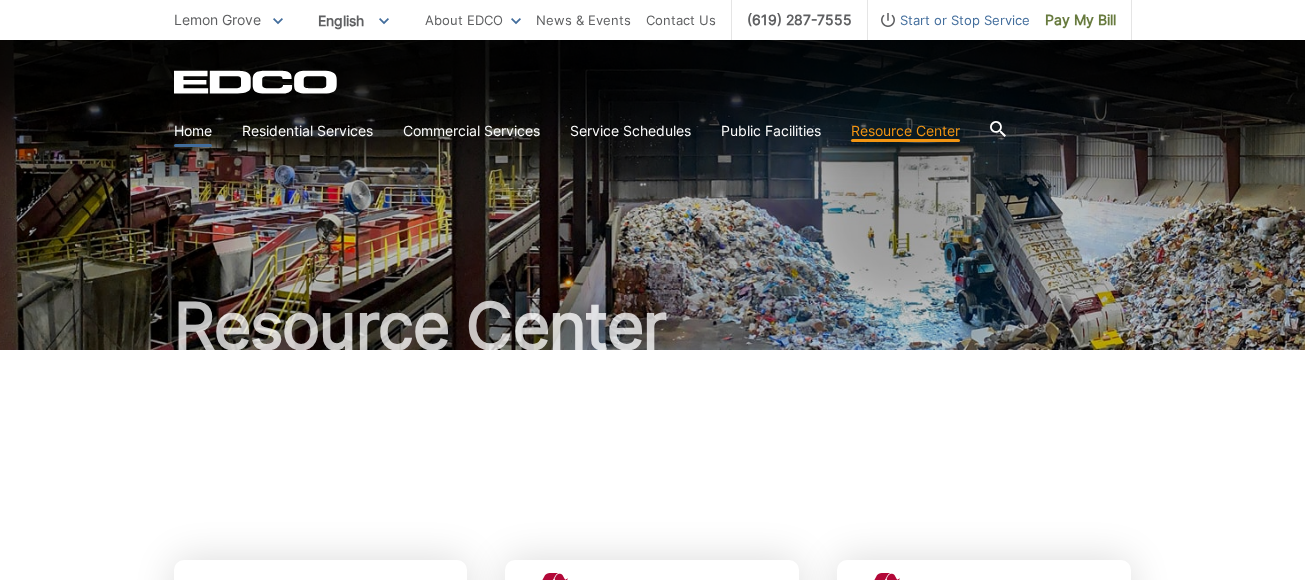 click on "Home" at bounding box center (193, 131) 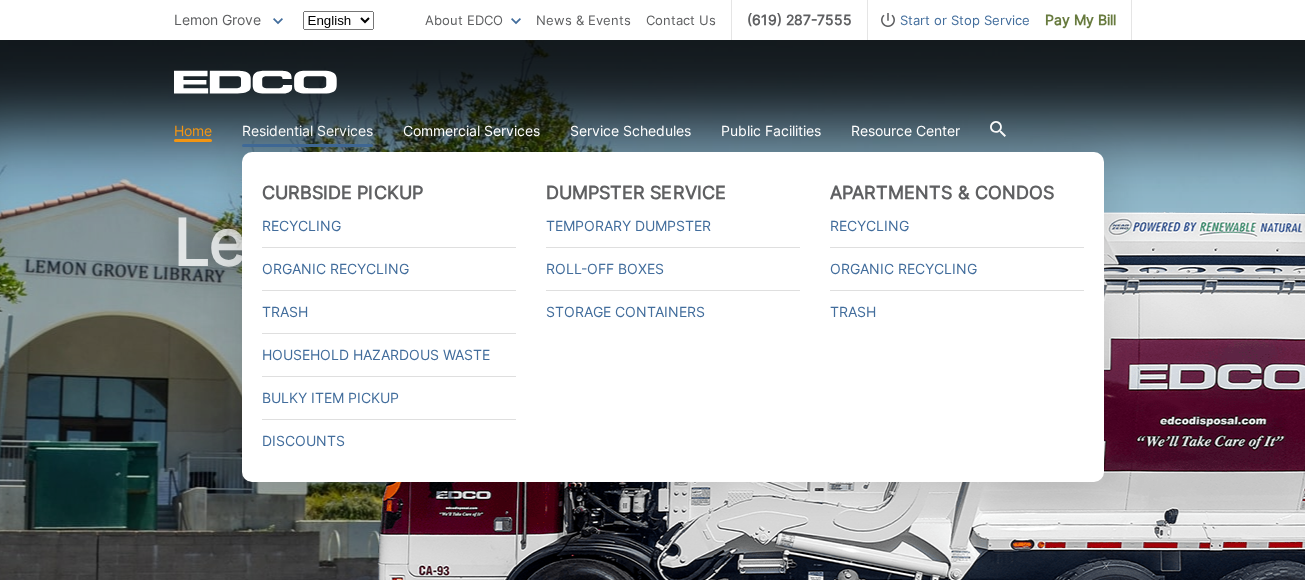 scroll, scrollTop: 0, scrollLeft: 0, axis: both 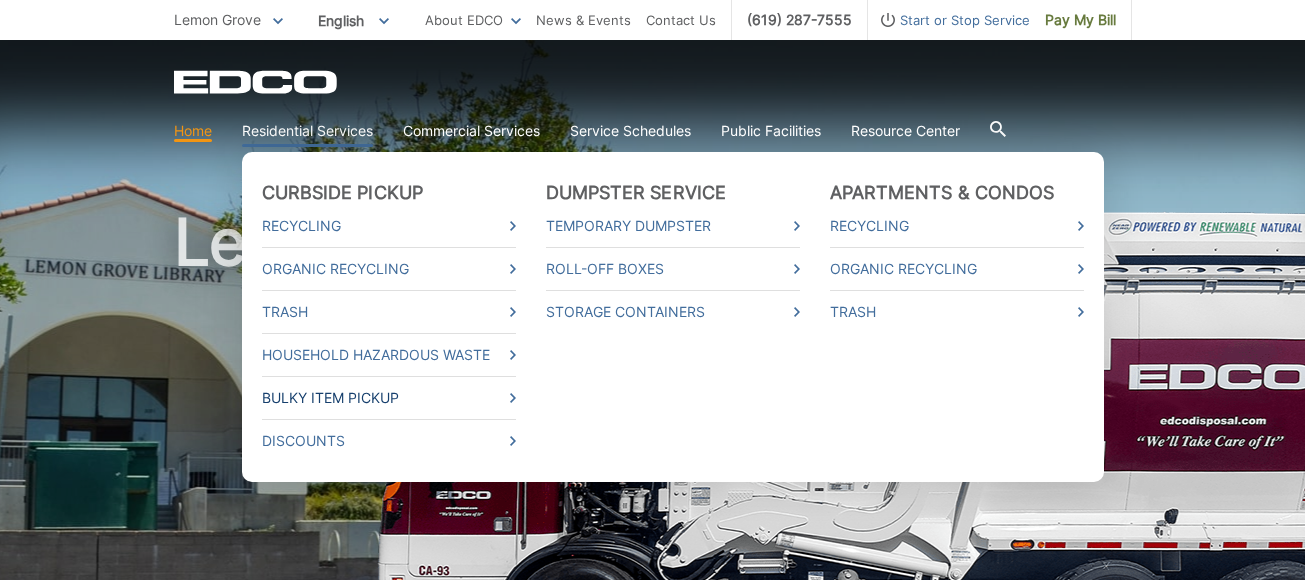 click on "Bulky Item Pickup" at bounding box center (389, 398) 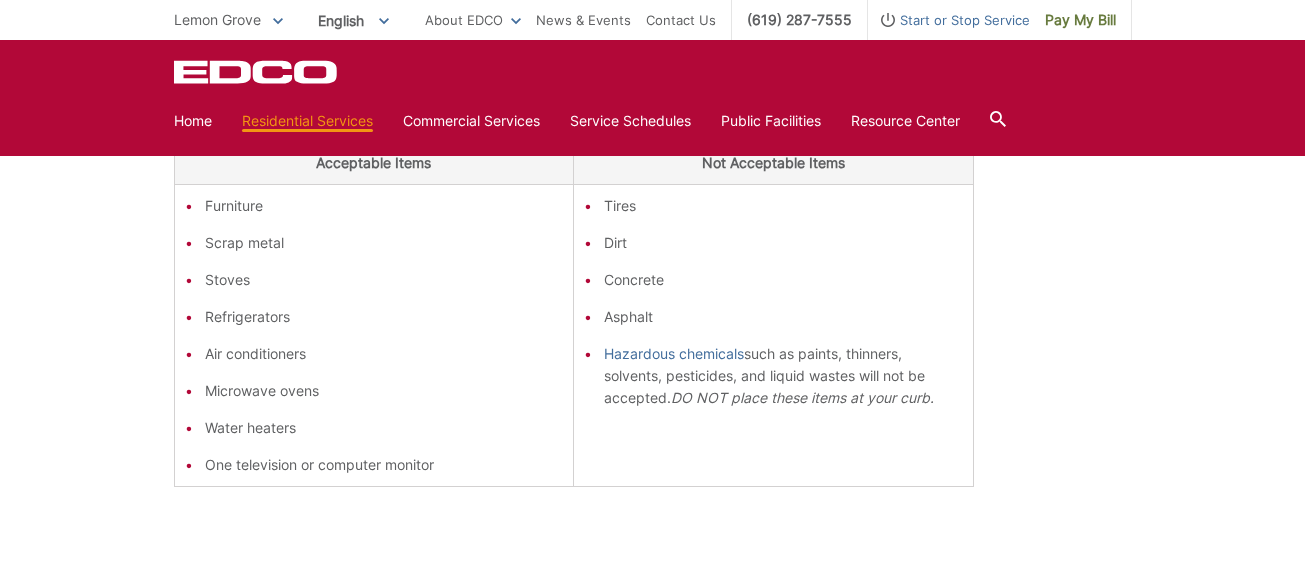 scroll, scrollTop: 400, scrollLeft: 0, axis: vertical 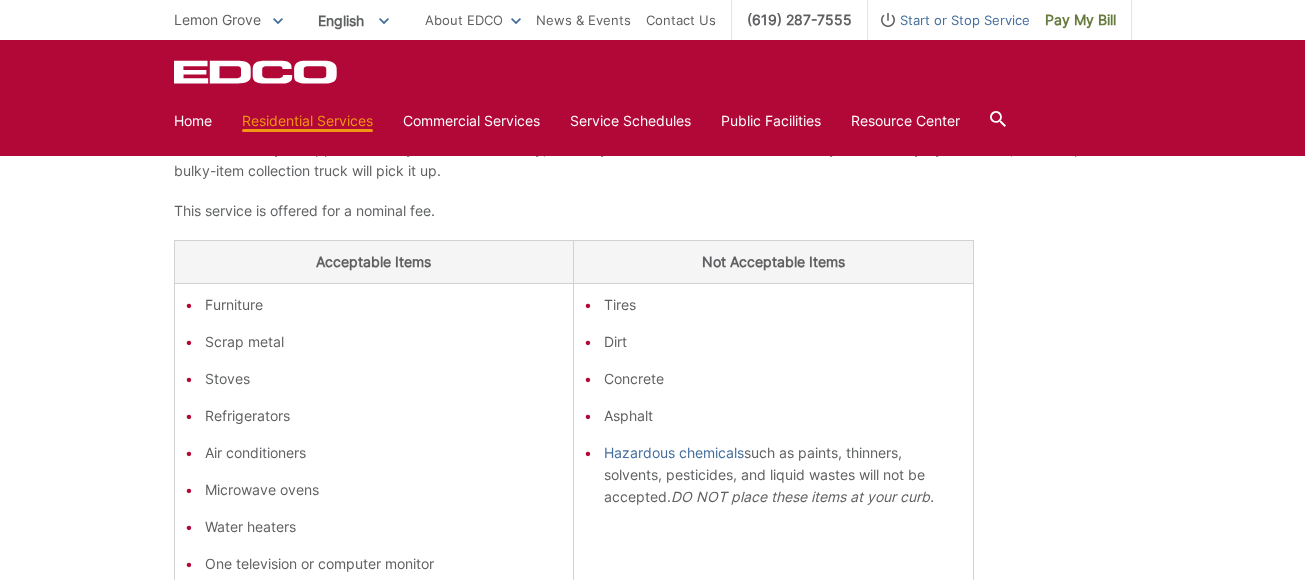 click on "Furniture" at bounding box center [384, 305] 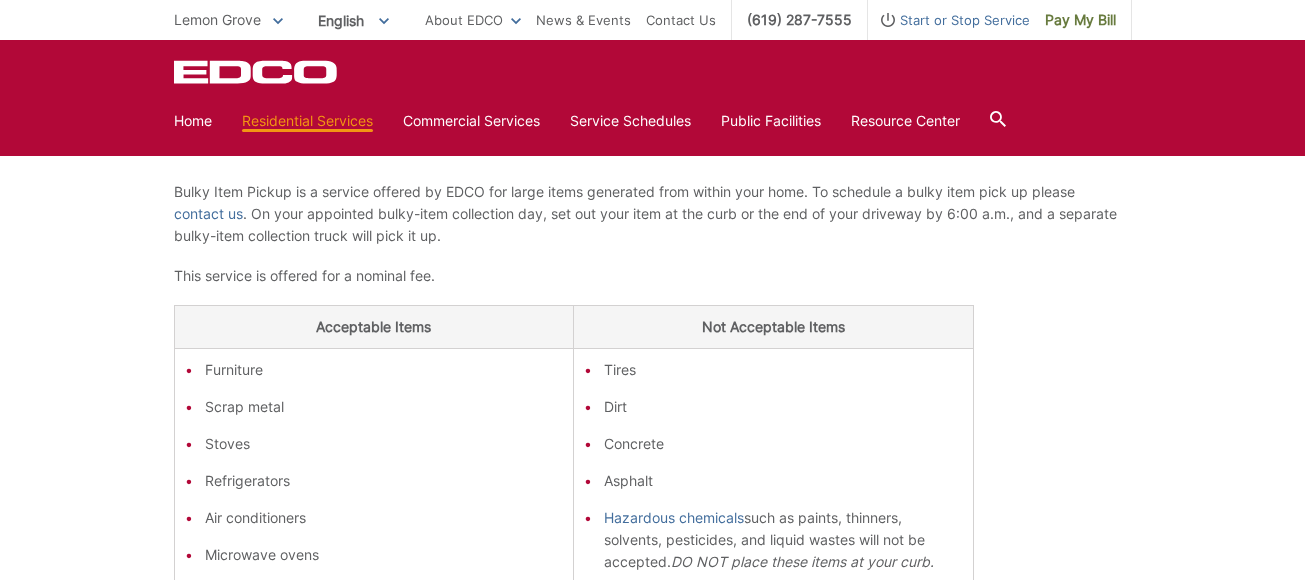 scroll, scrollTop: 300, scrollLeft: 0, axis: vertical 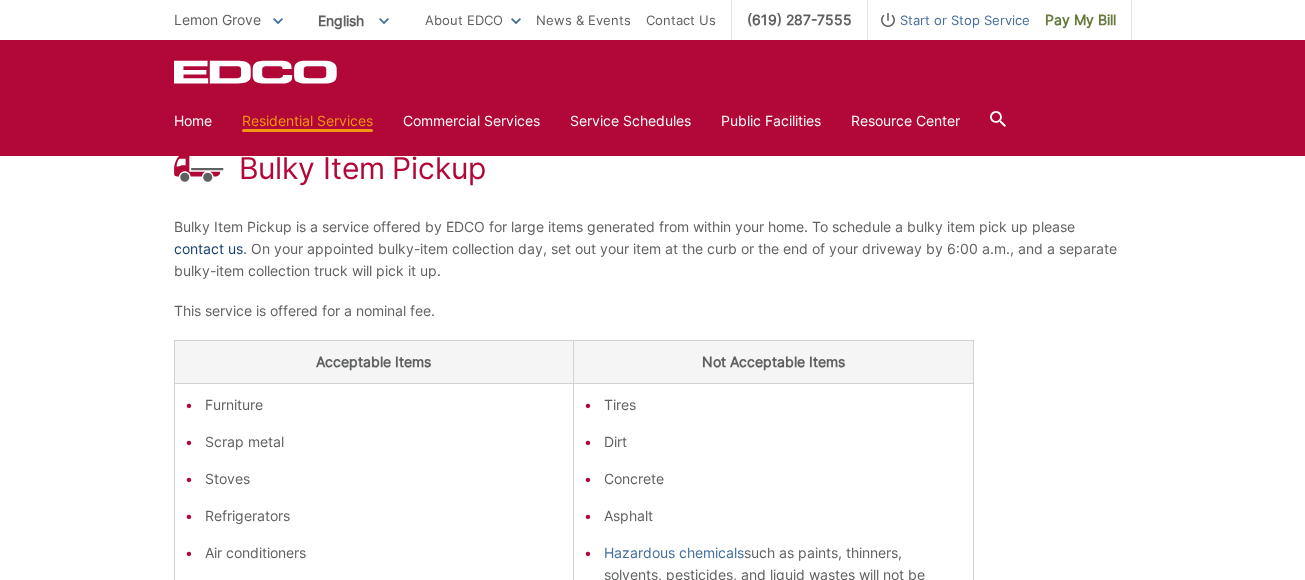 click on "contact us" at bounding box center (208, 249) 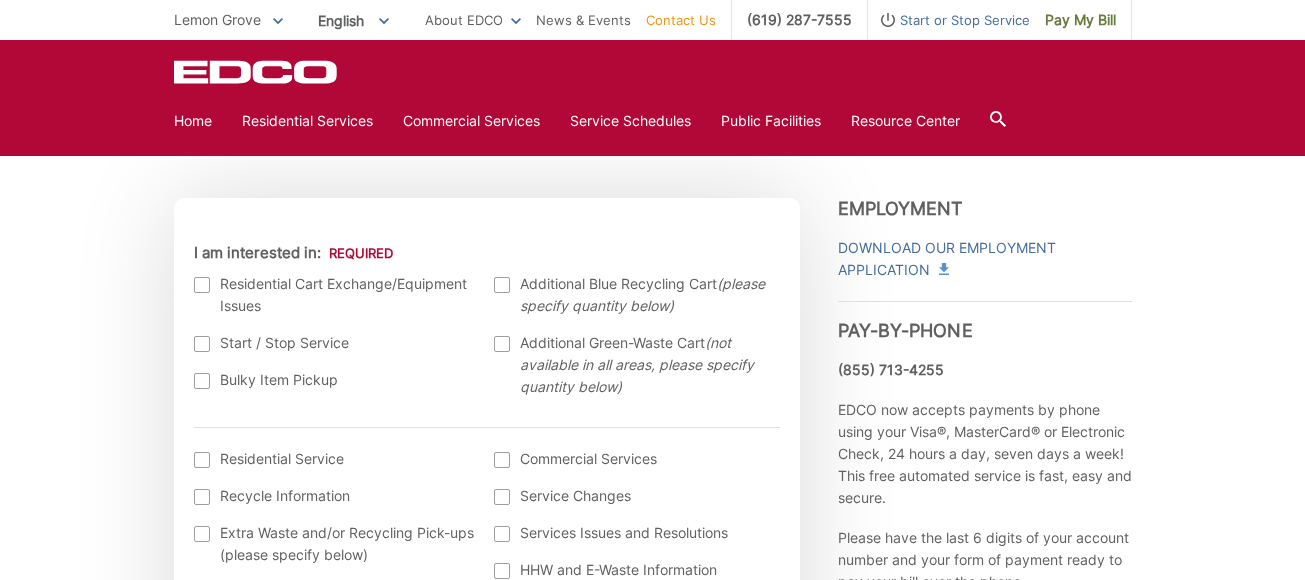 scroll, scrollTop: 602, scrollLeft: 0, axis: vertical 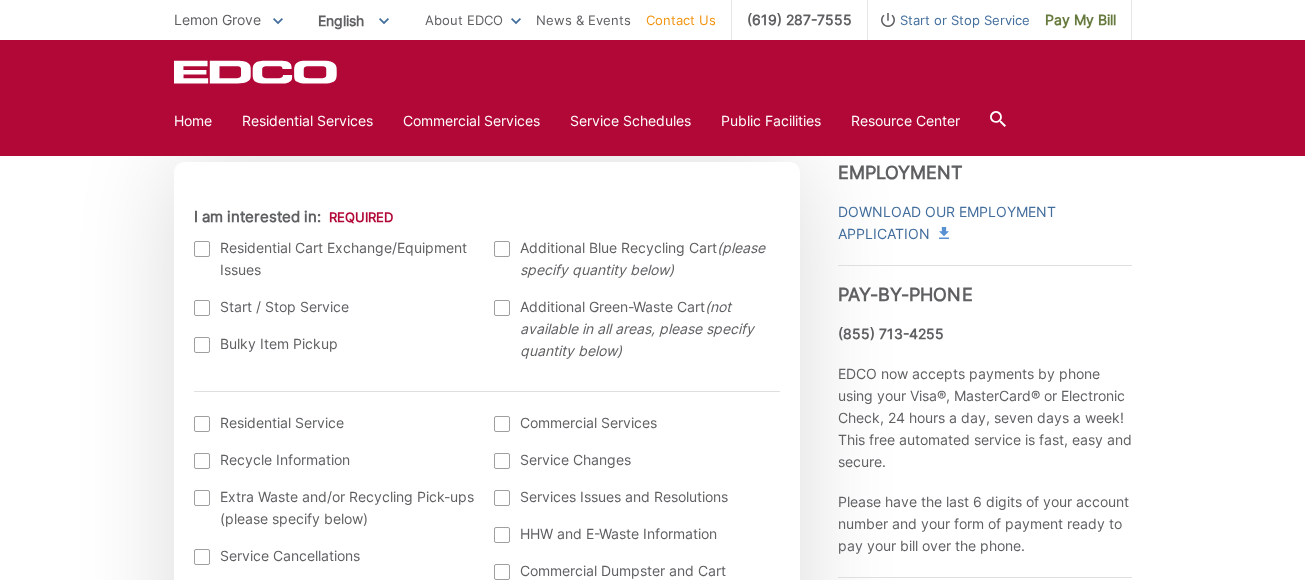 click at bounding box center [202, 345] 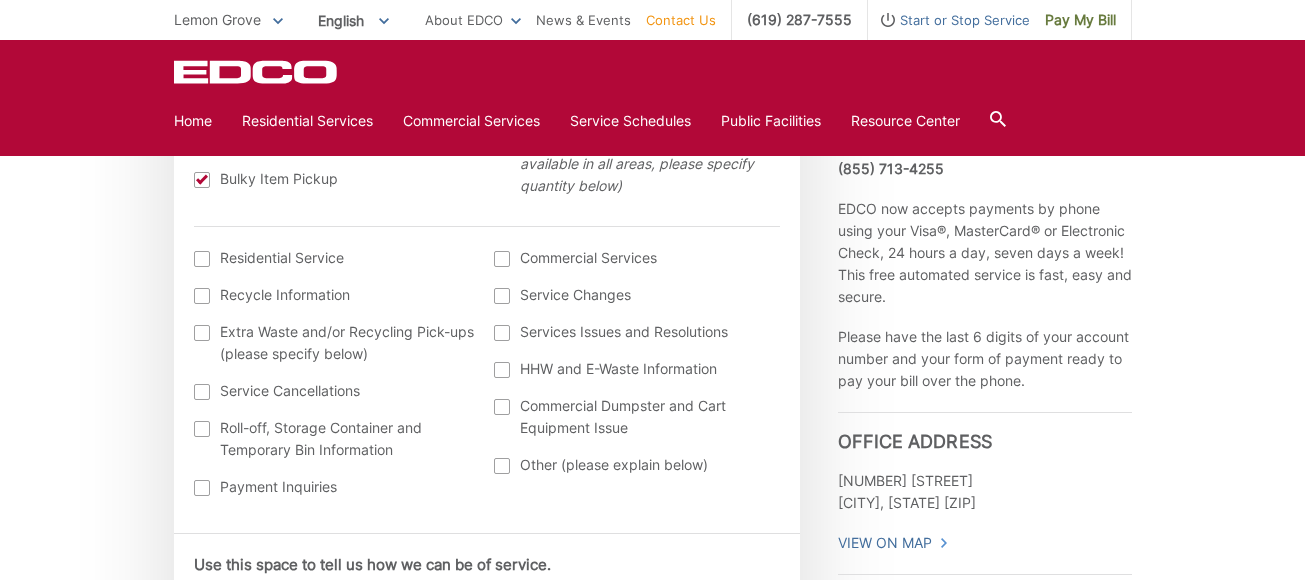 scroll, scrollTop: 802, scrollLeft: 0, axis: vertical 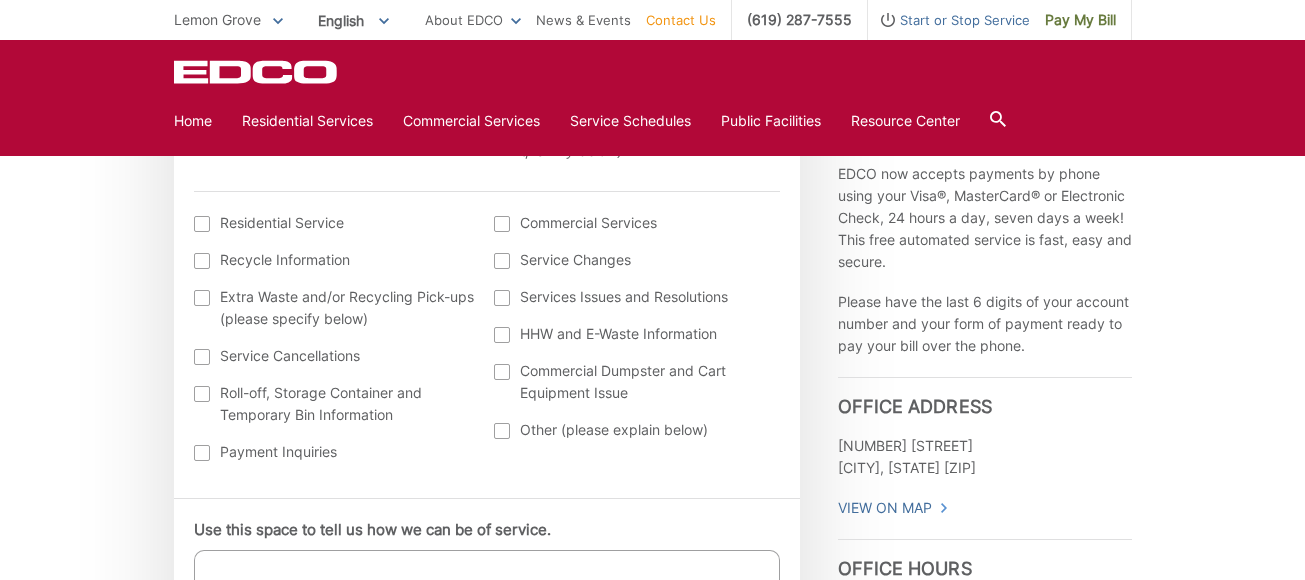 click at bounding box center [202, 224] 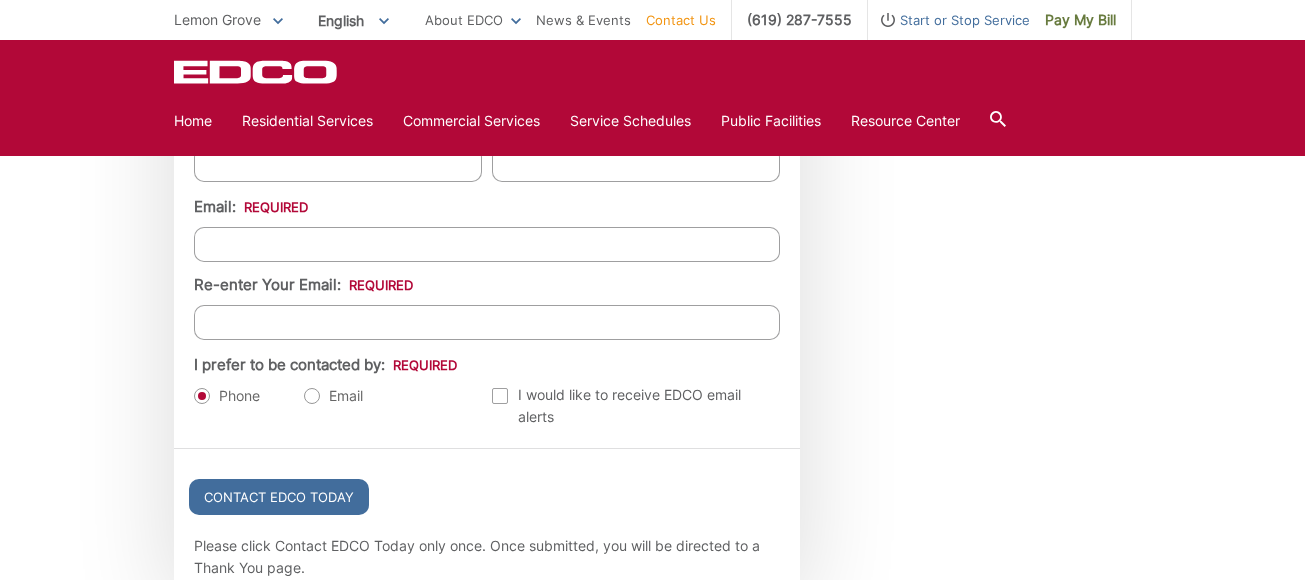 scroll, scrollTop: 2202, scrollLeft: 0, axis: vertical 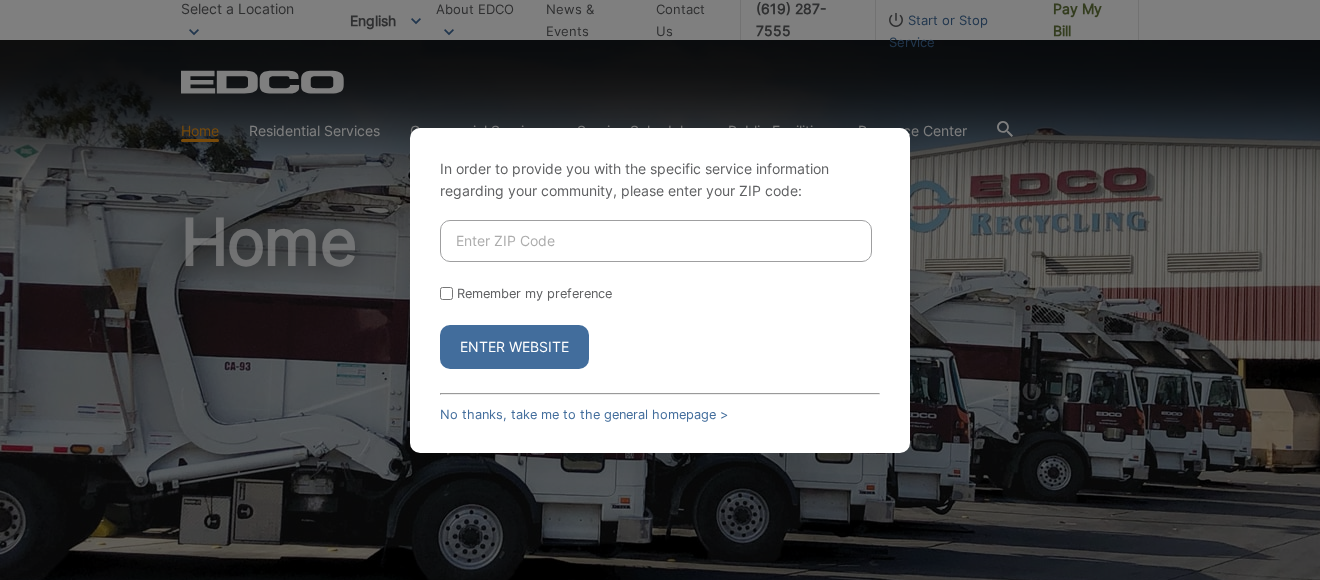 click at bounding box center (656, 241) 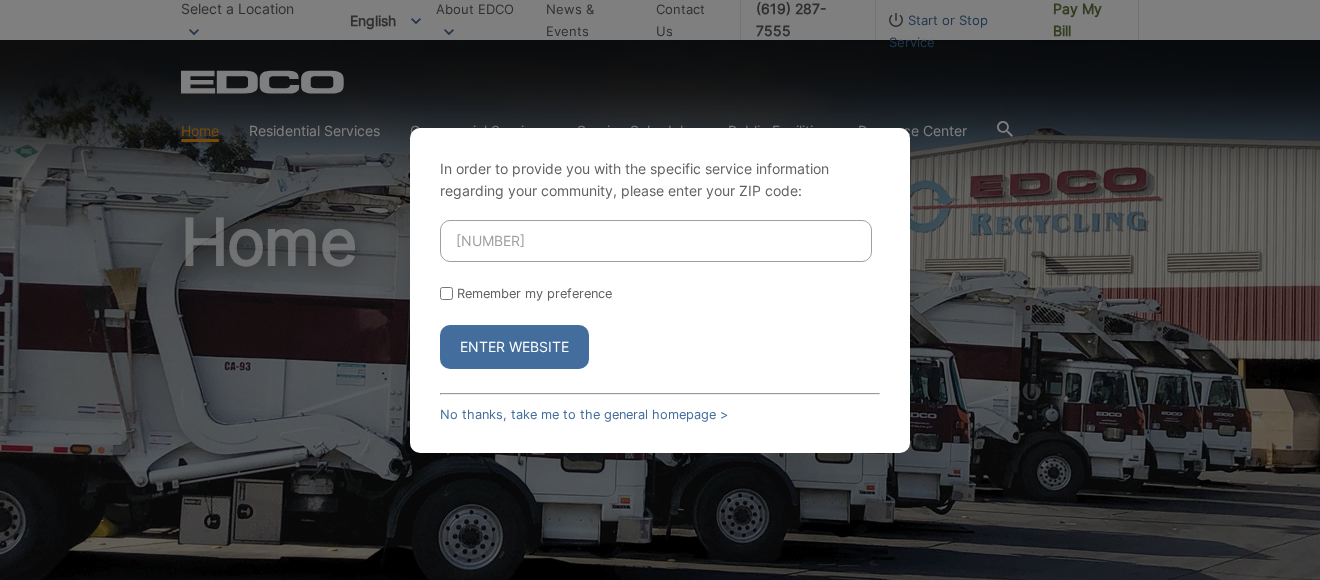 type on "[NUMBER]" 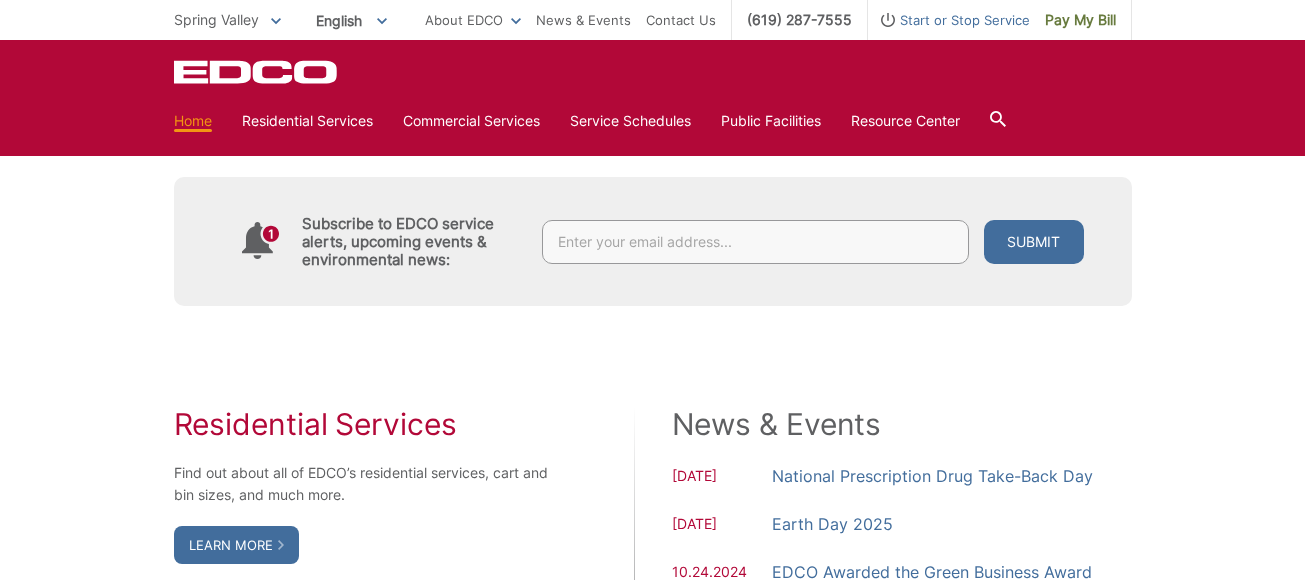 scroll, scrollTop: 963, scrollLeft: 0, axis: vertical 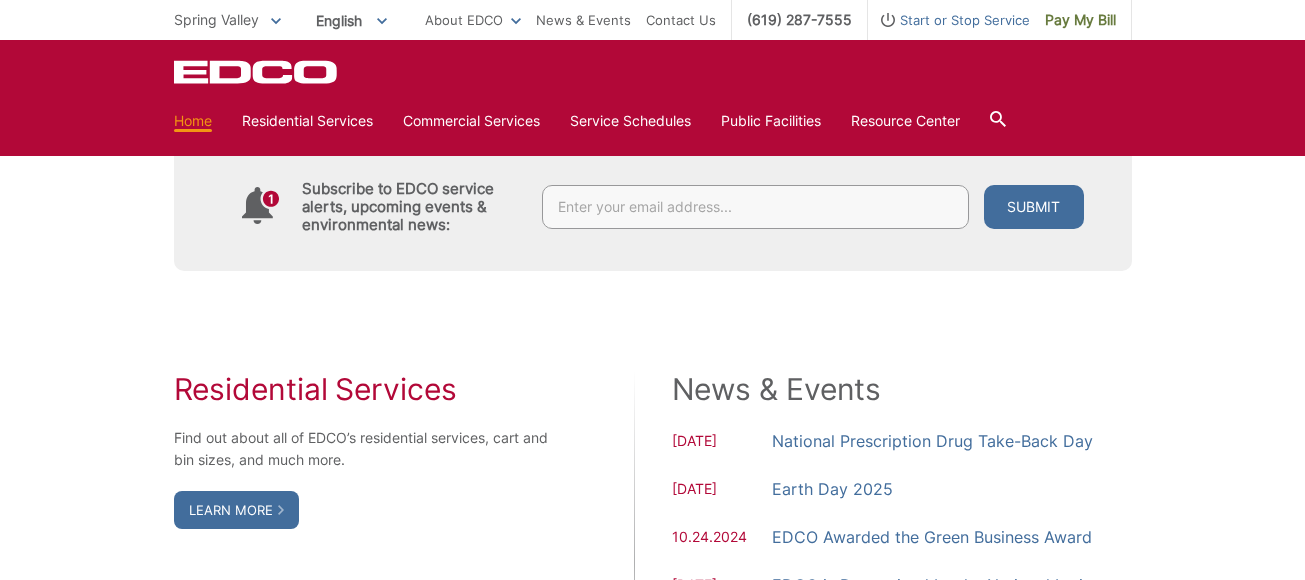 click on "News & Events" at bounding box center [902, 389] 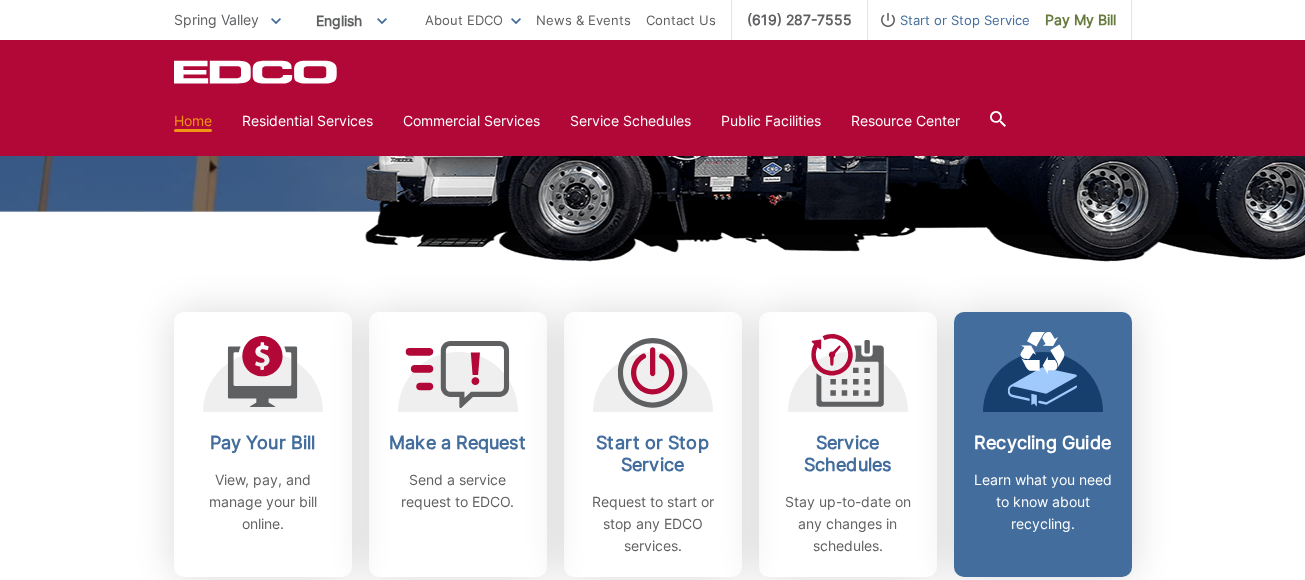 scroll, scrollTop: 463, scrollLeft: 0, axis: vertical 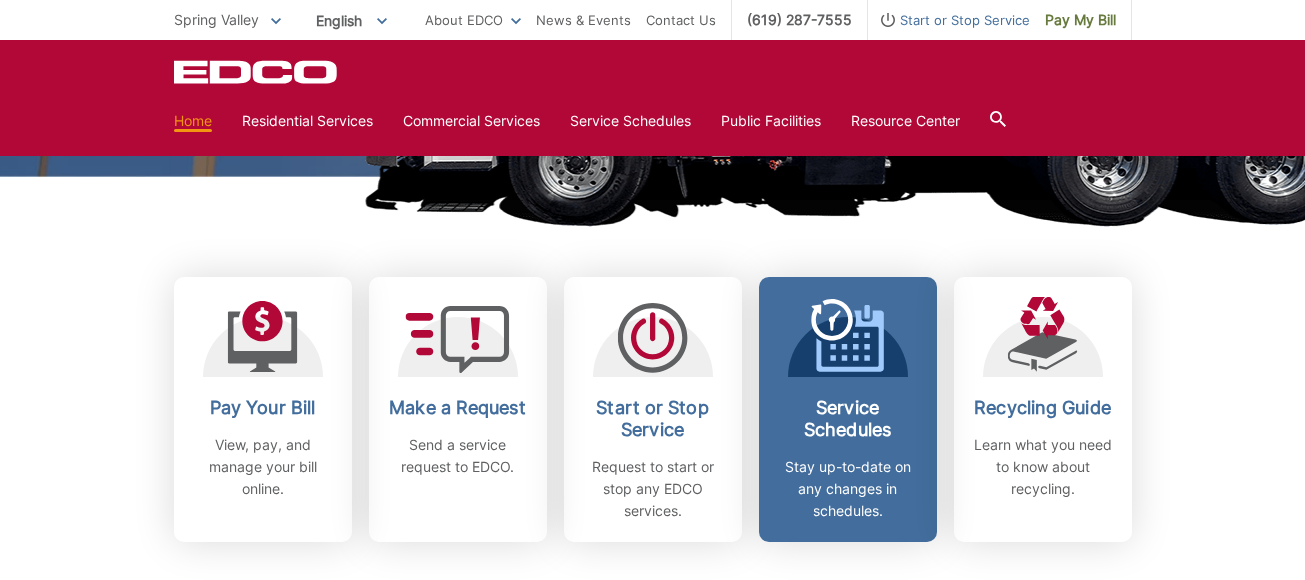 click on "Service Schedules
Stay up-to-date on any changes in schedules." at bounding box center (848, 459) 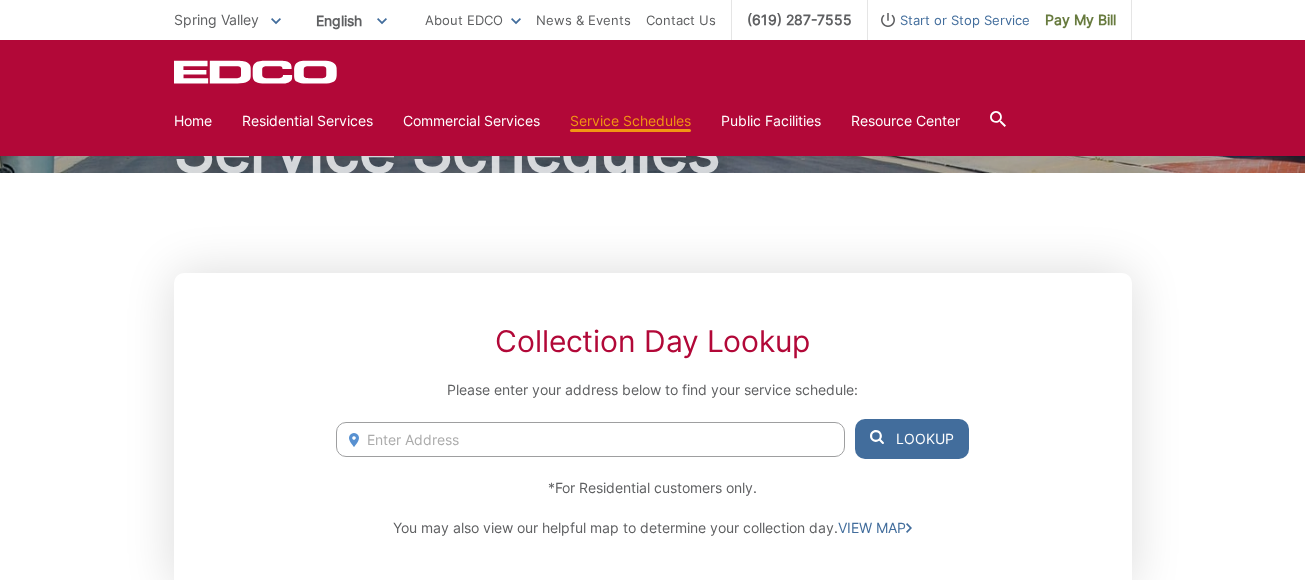 scroll, scrollTop: 0, scrollLeft: 0, axis: both 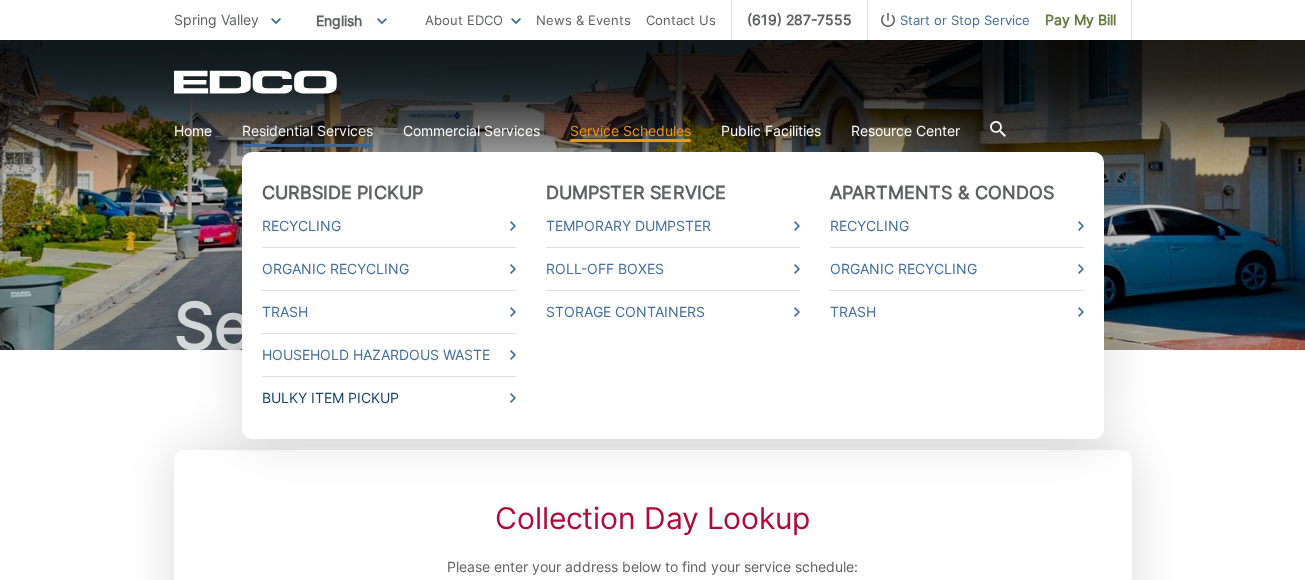 click on "Bulky Item Pickup" at bounding box center (389, 398) 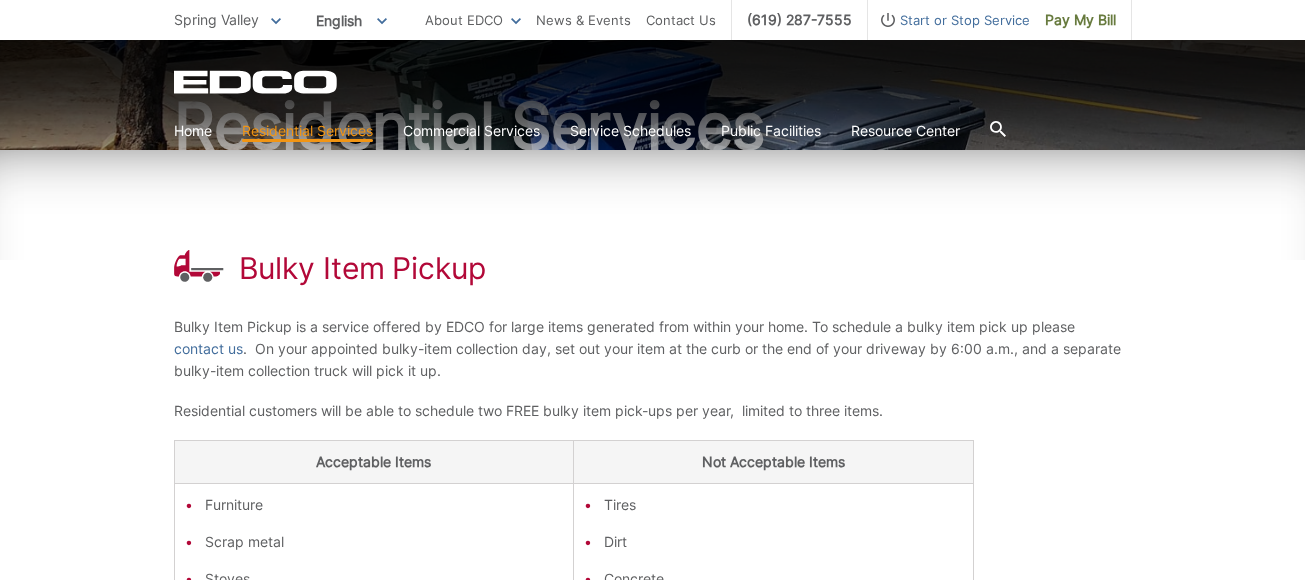 scroll, scrollTop: 300, scrollLeft: 0, axis: vertical 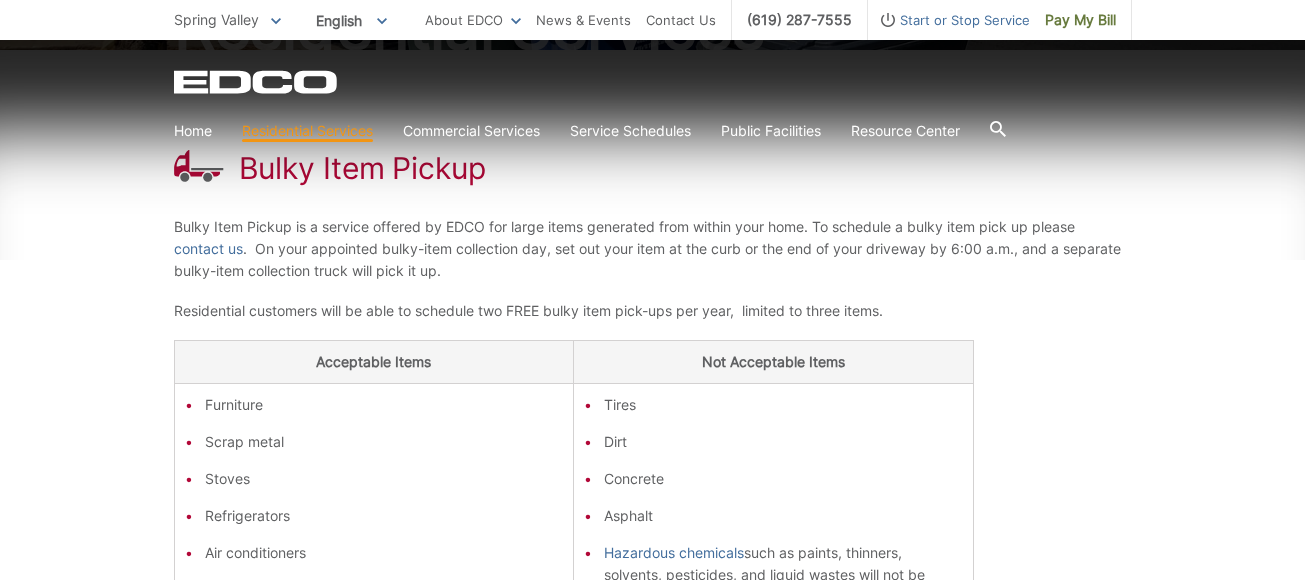 click 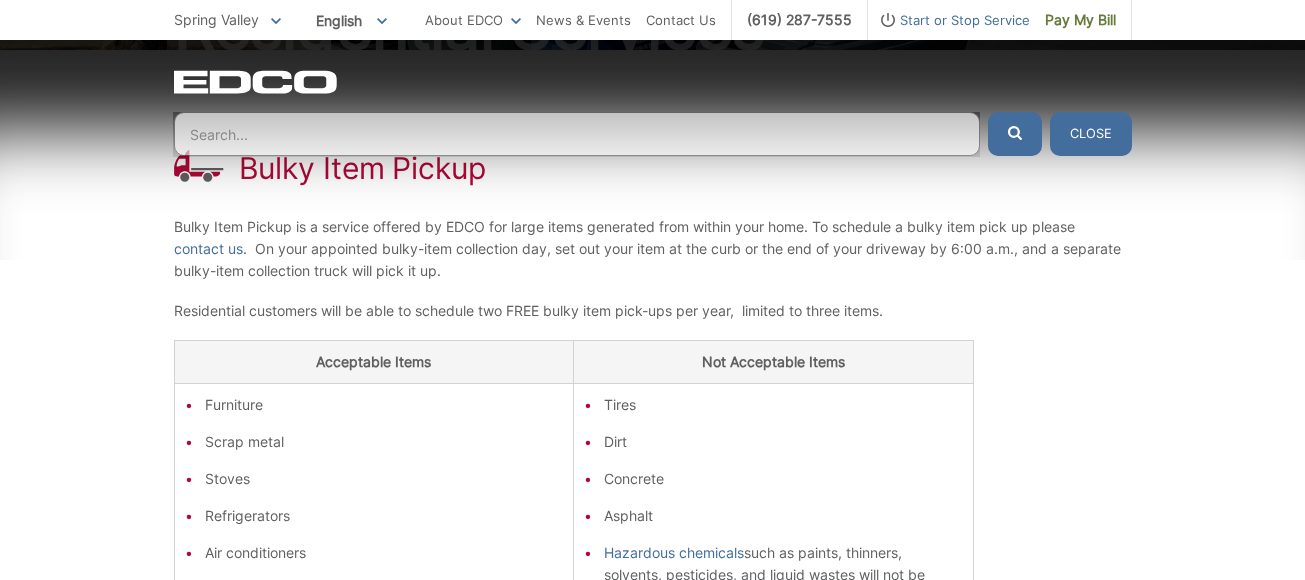 click at bounding box center [577, 134] 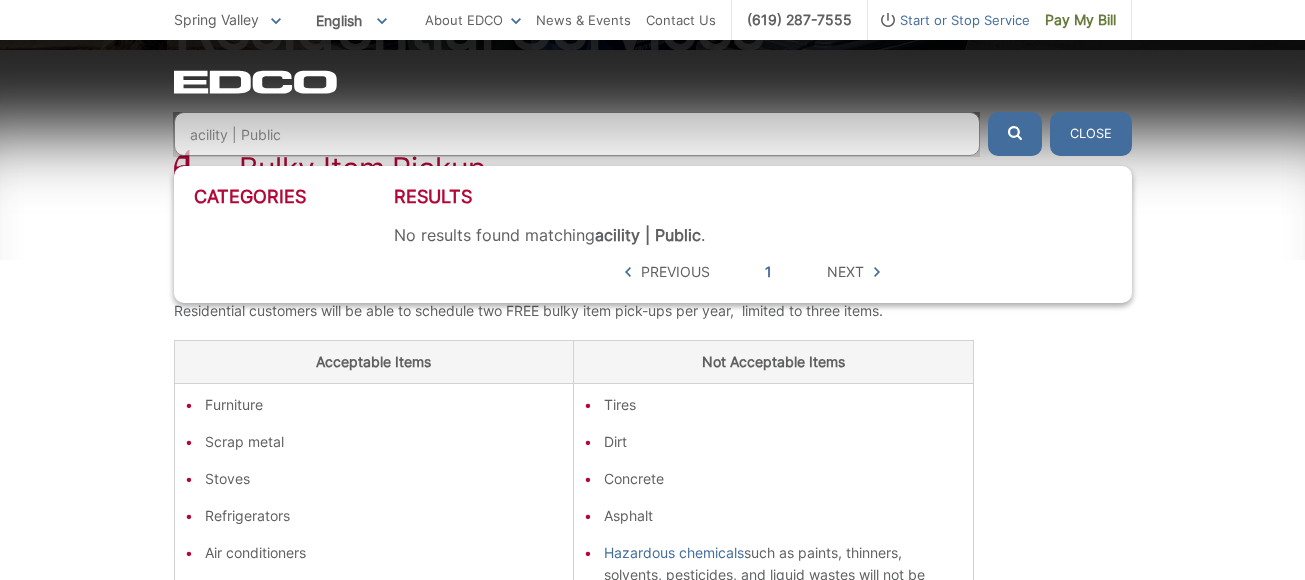 click at bounding box center [1015, 134] 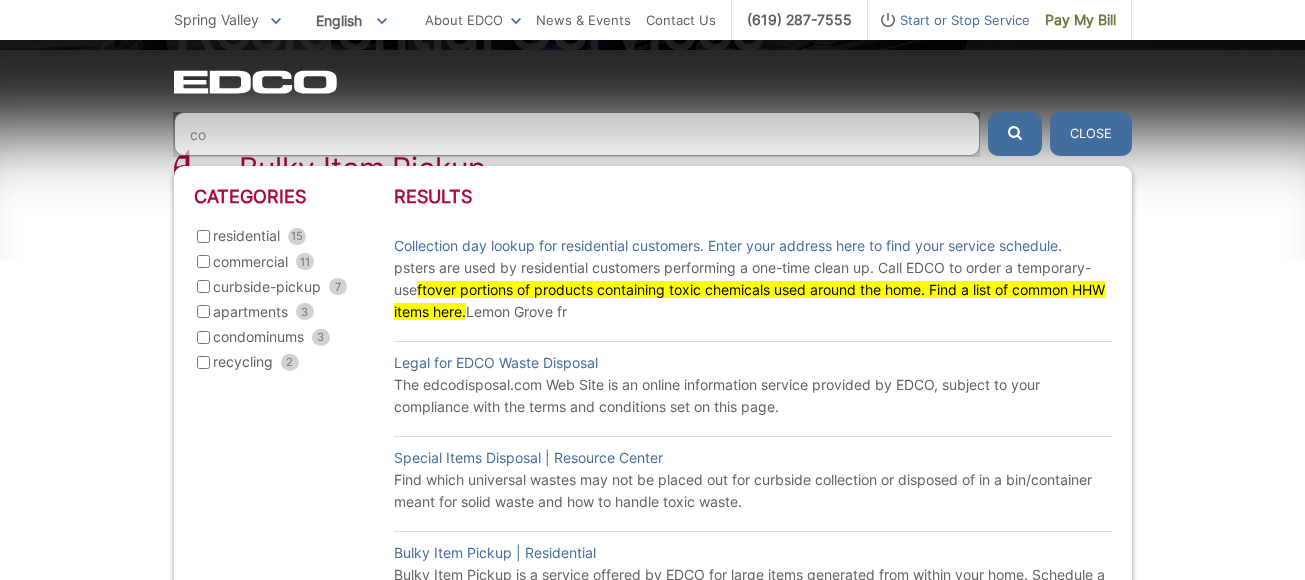 type on "c" 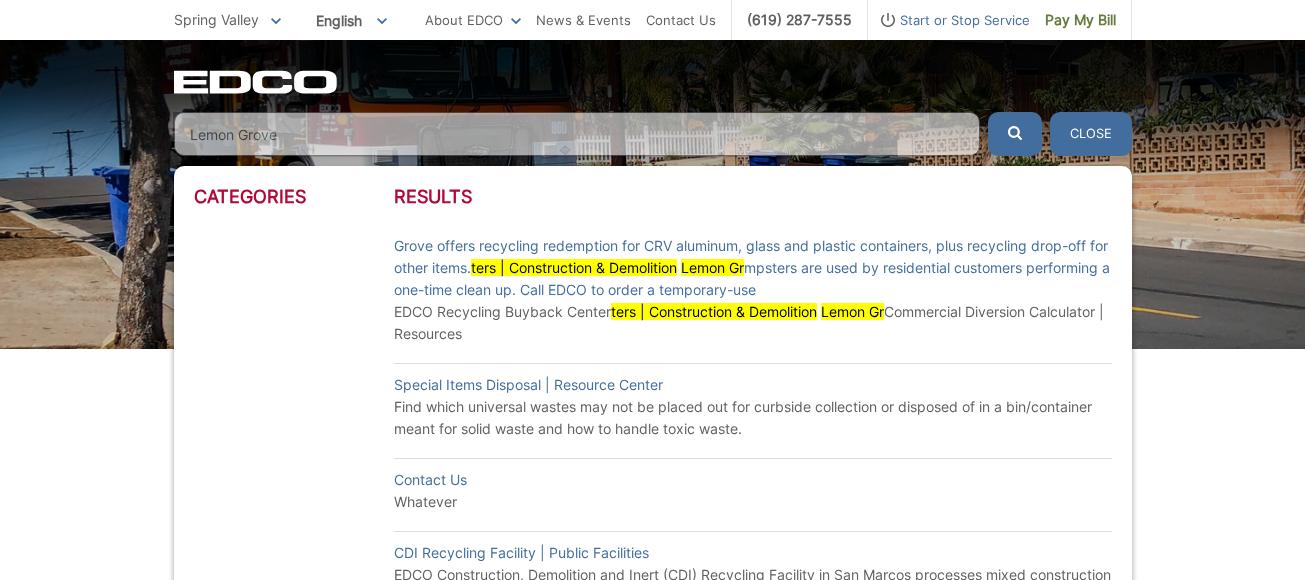 scroll, scrollTop: 0, scrollLeft: 0, axis: both 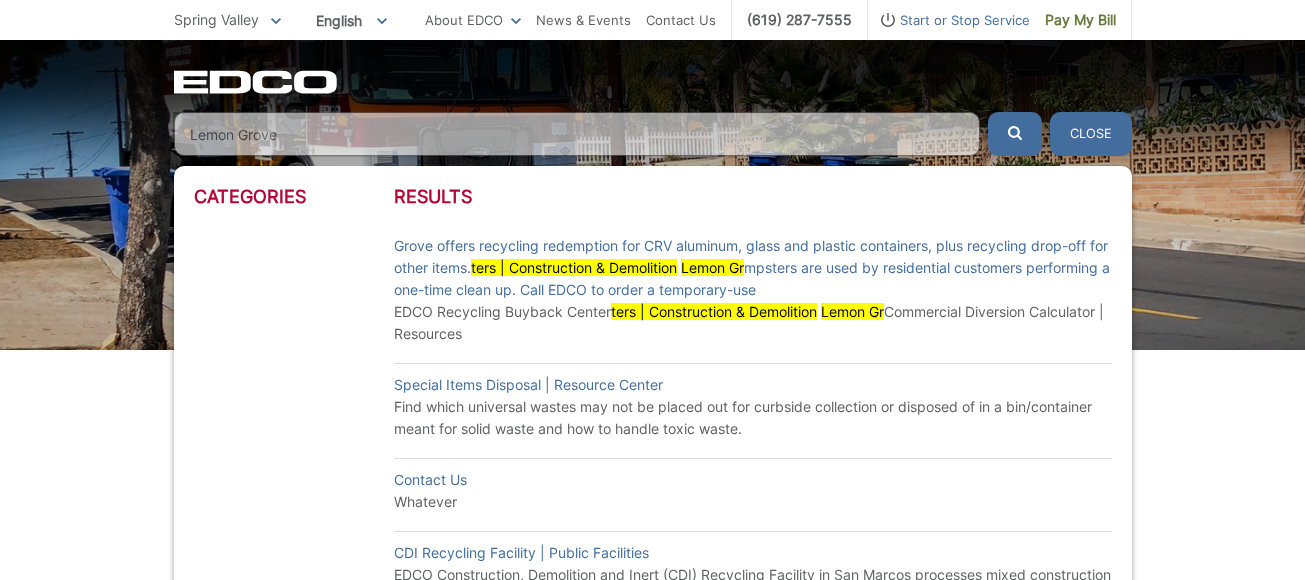 click on "Lemon Grove" at bounding box center (577, 134) 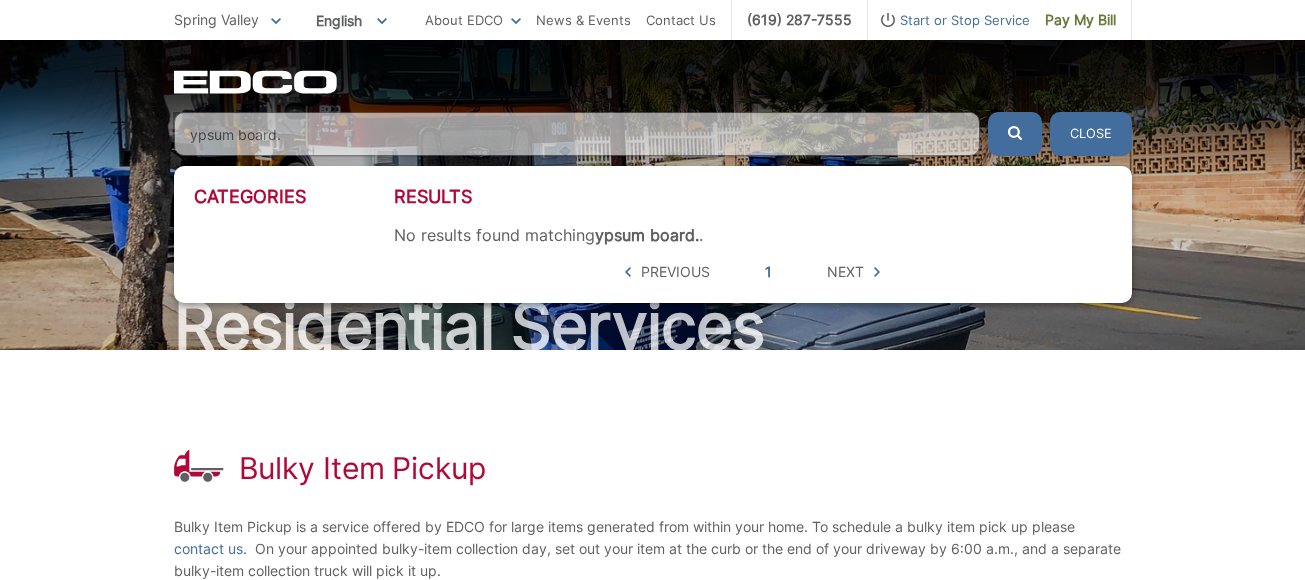 click at bounding box center (1015, 134) 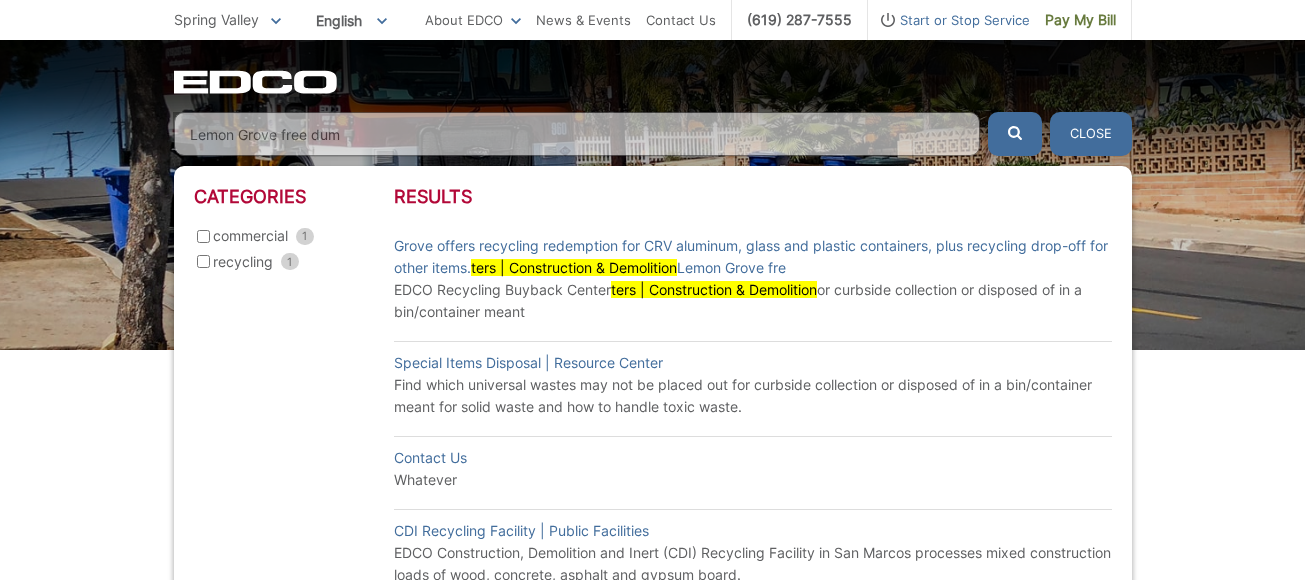 type on "L" 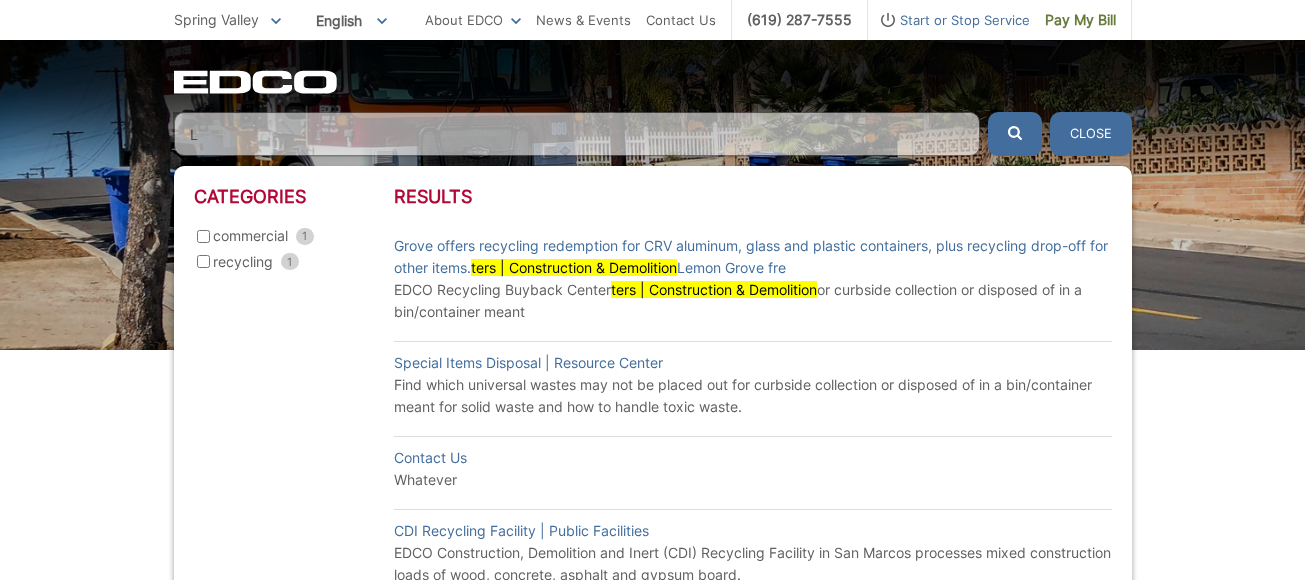 type 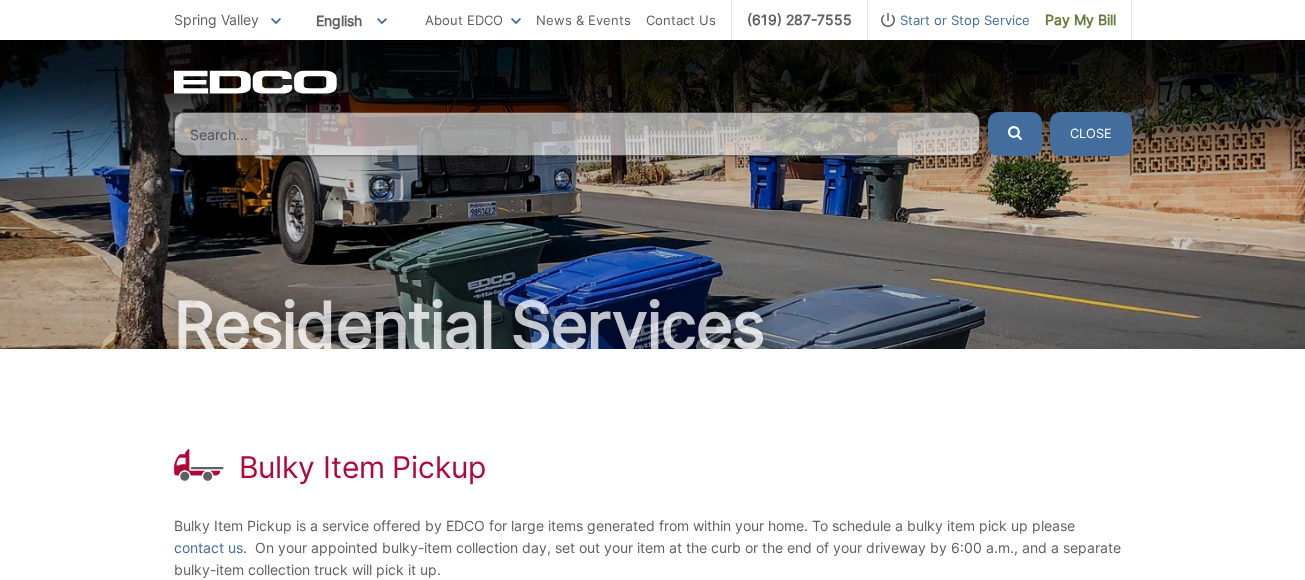 scroll, scrollTop: 0, scrollLeft: 0, axis: both 